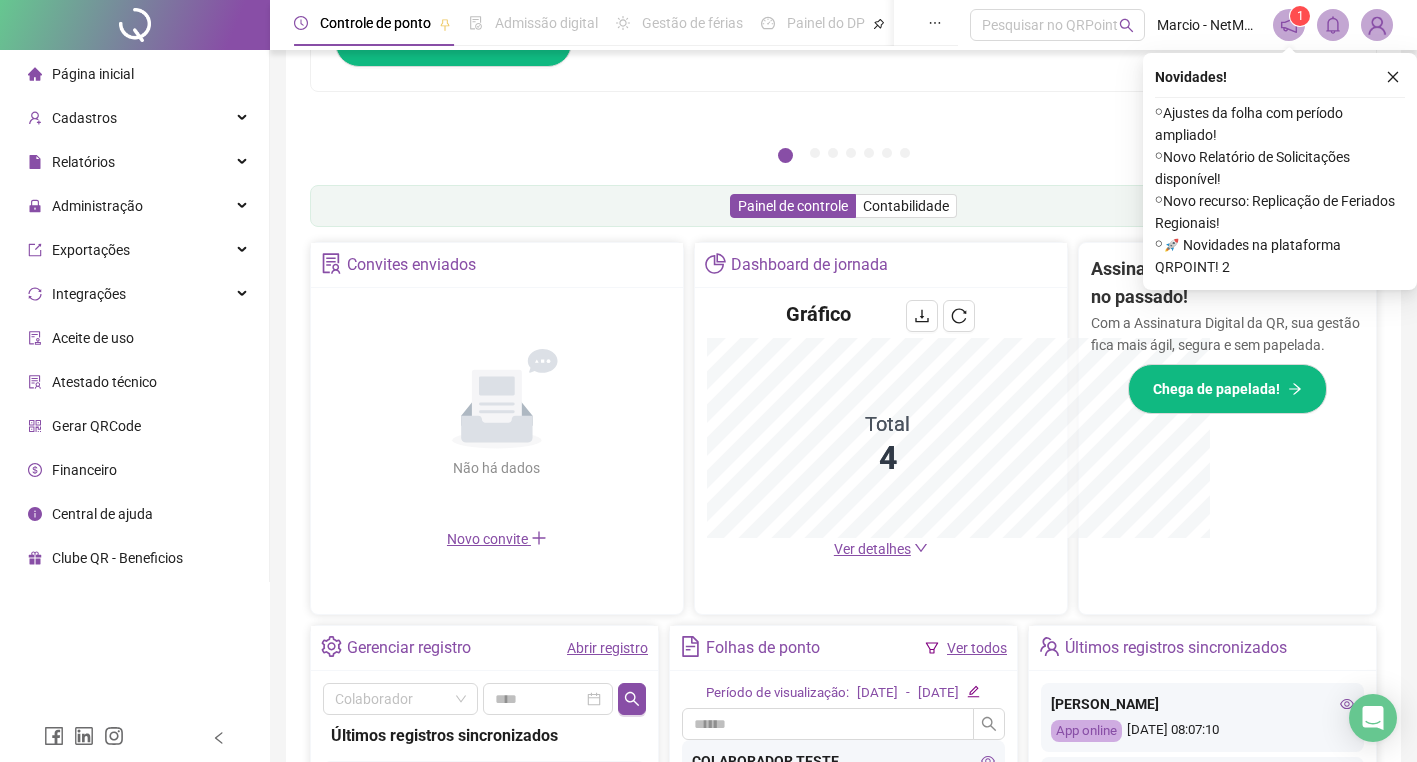 scroll, scrollTop: 495, scrollLeft: 0, axis: vertical 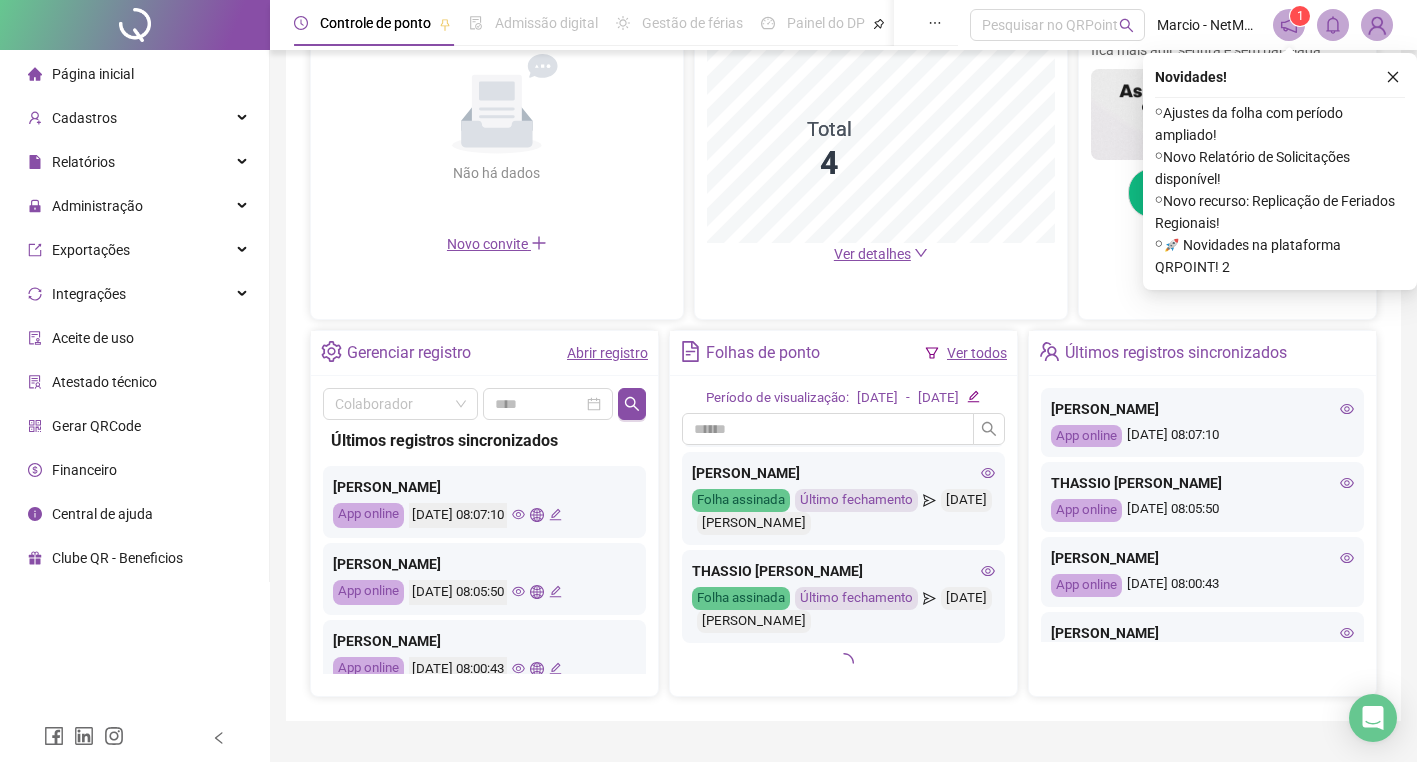 click 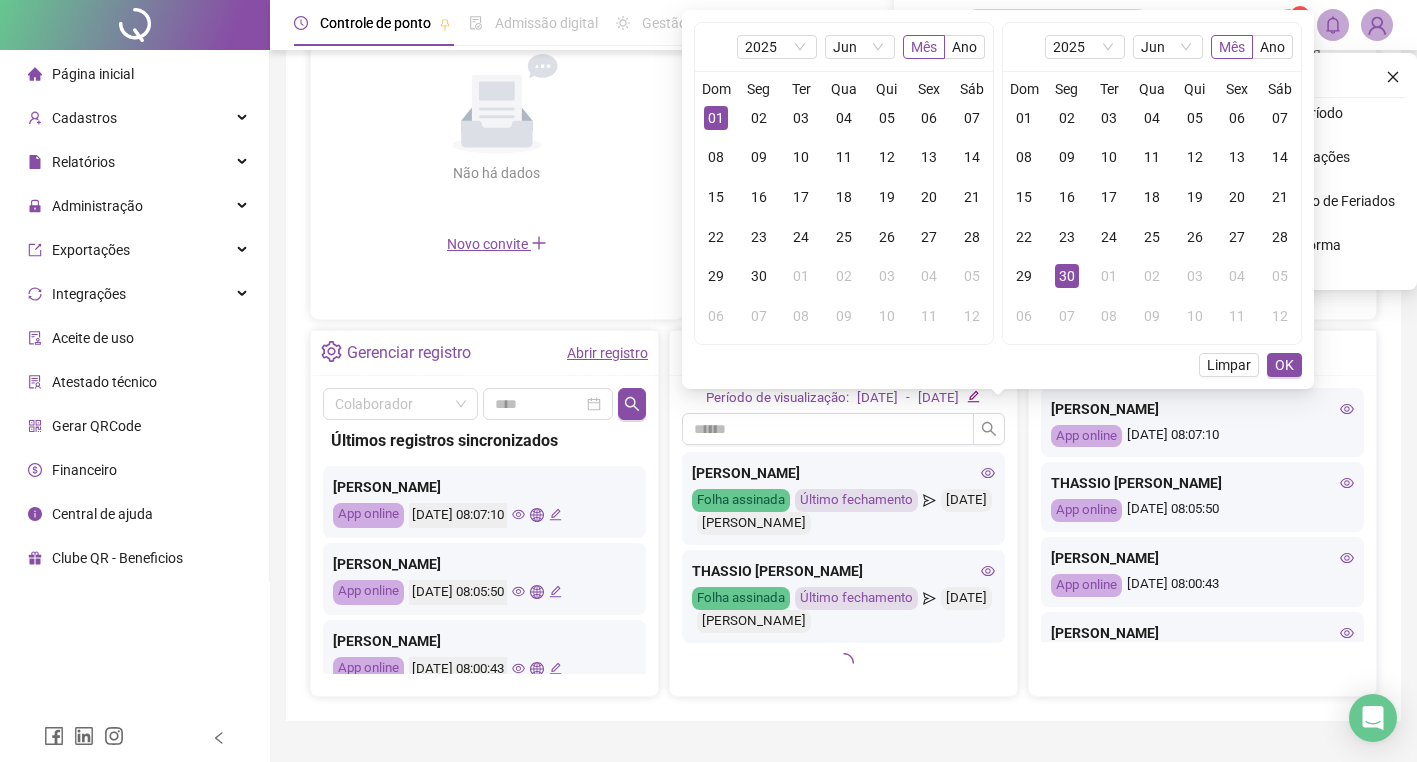scroll, scrollTop: 207, scrollLeft: 0, axis: vertical 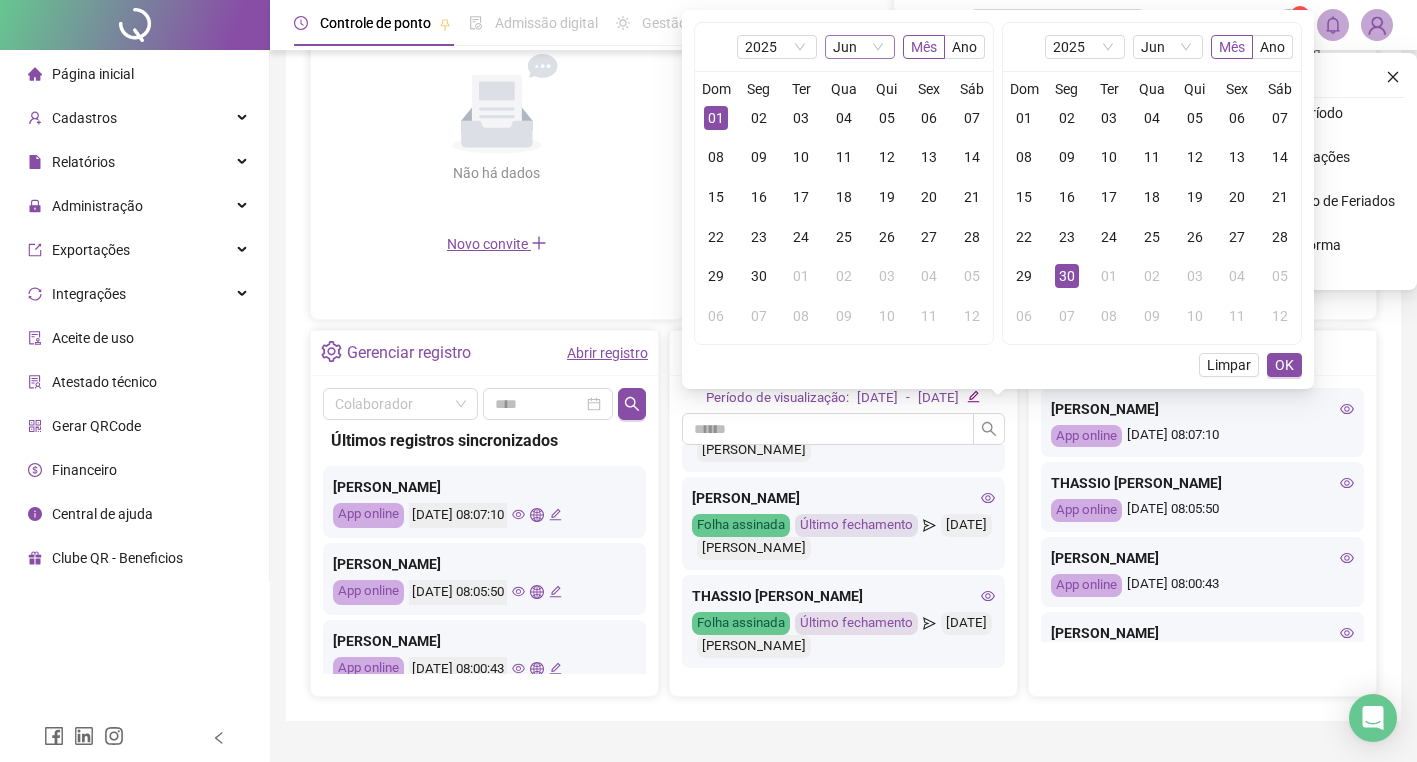 click on "Jun" at bounding box center [860, 47] 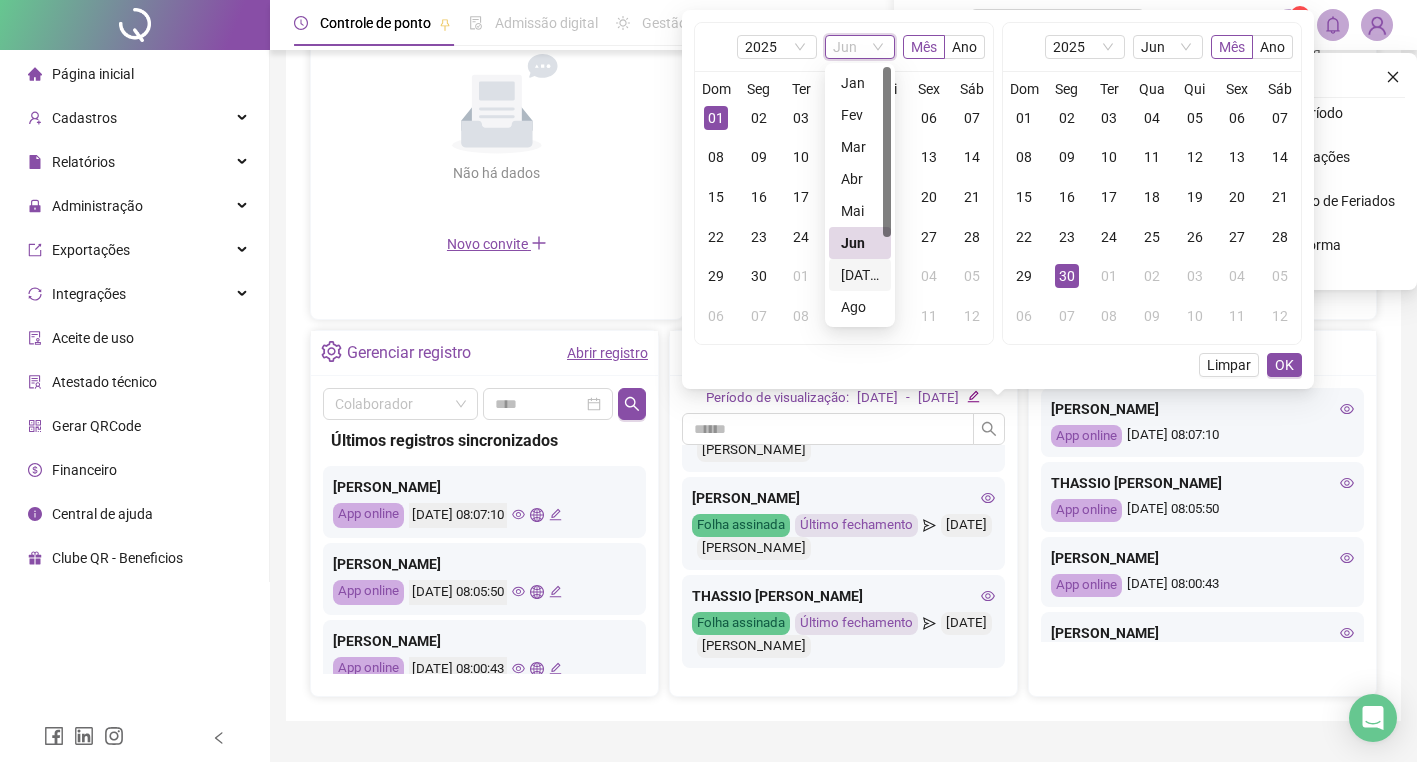 click on "[DATE]" at bounding box center (860, 275) 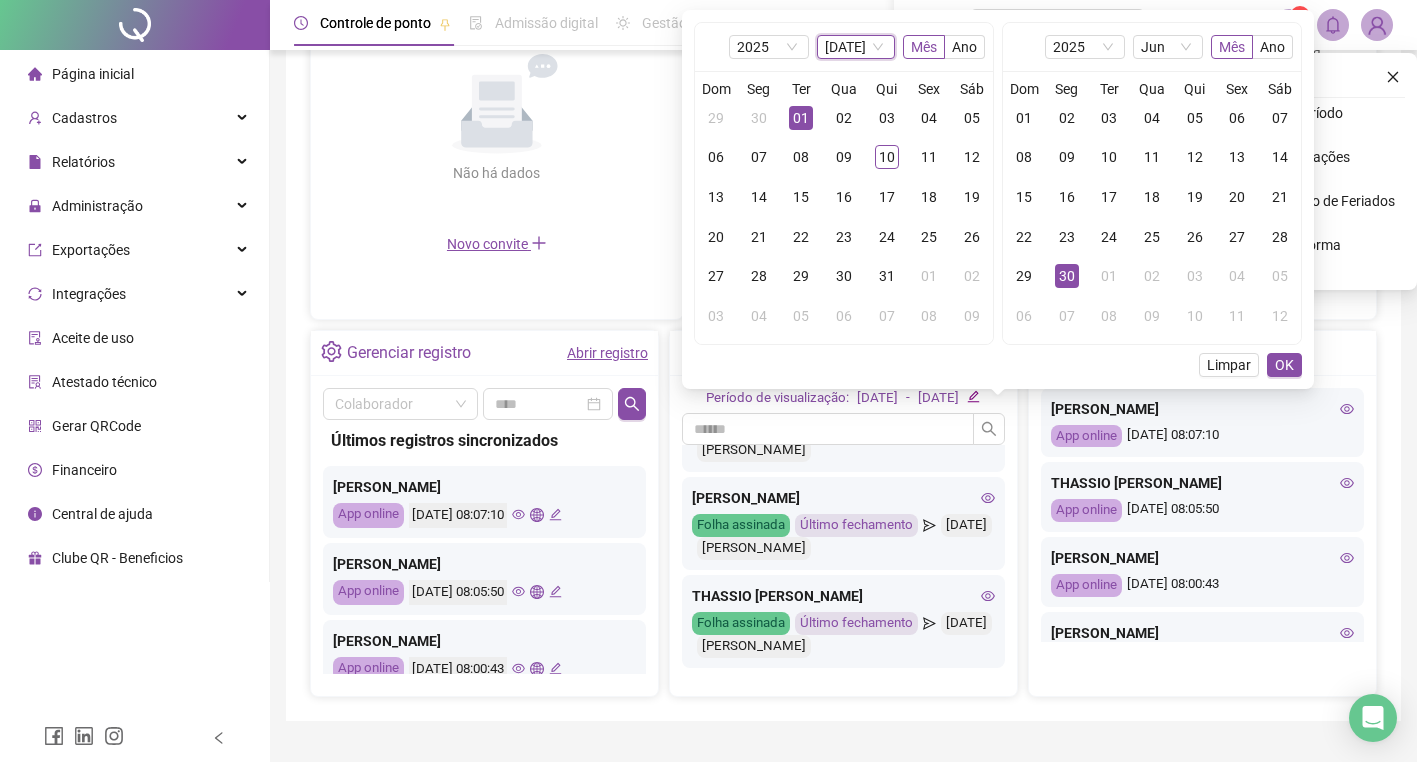 click on "01" at bounding box center [801, 118] 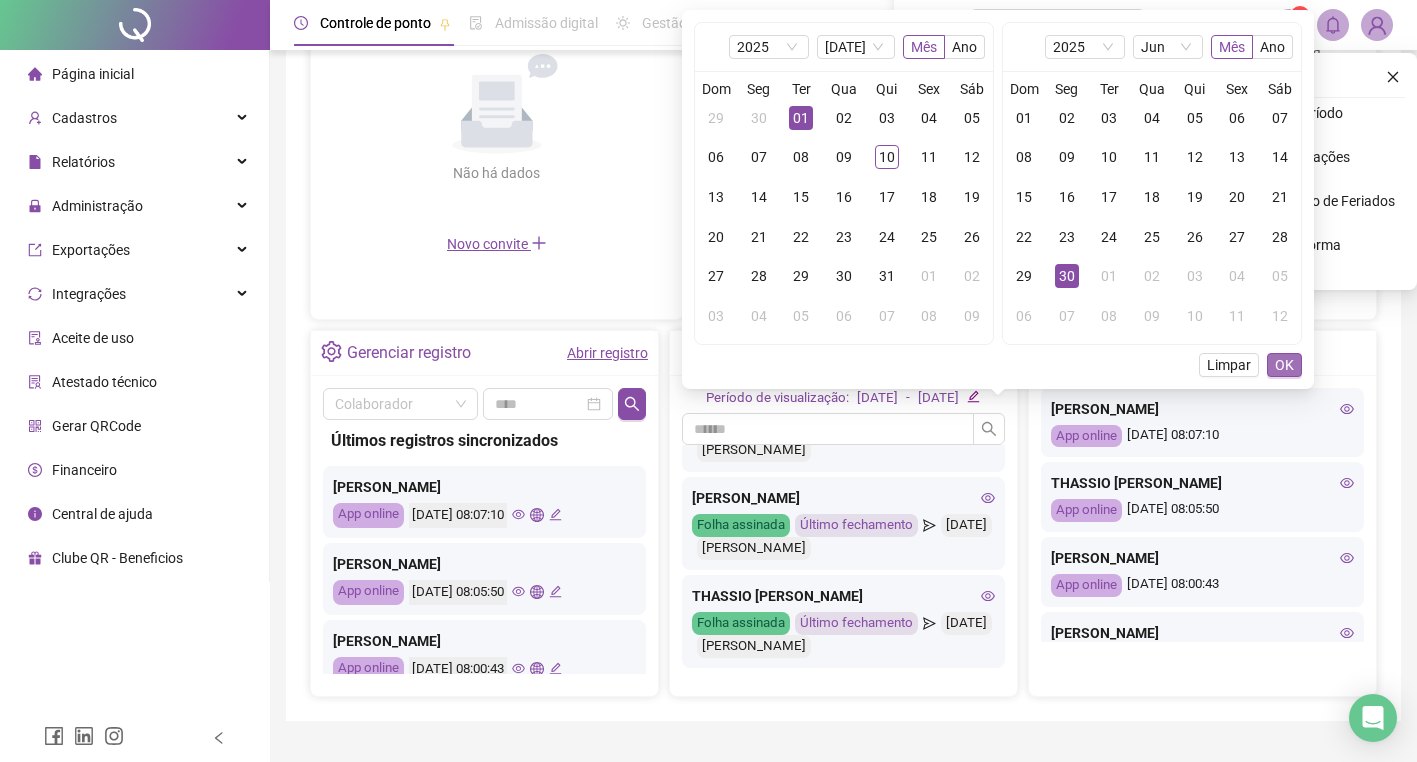 click on "OK" at bounding box center (1284, 365) 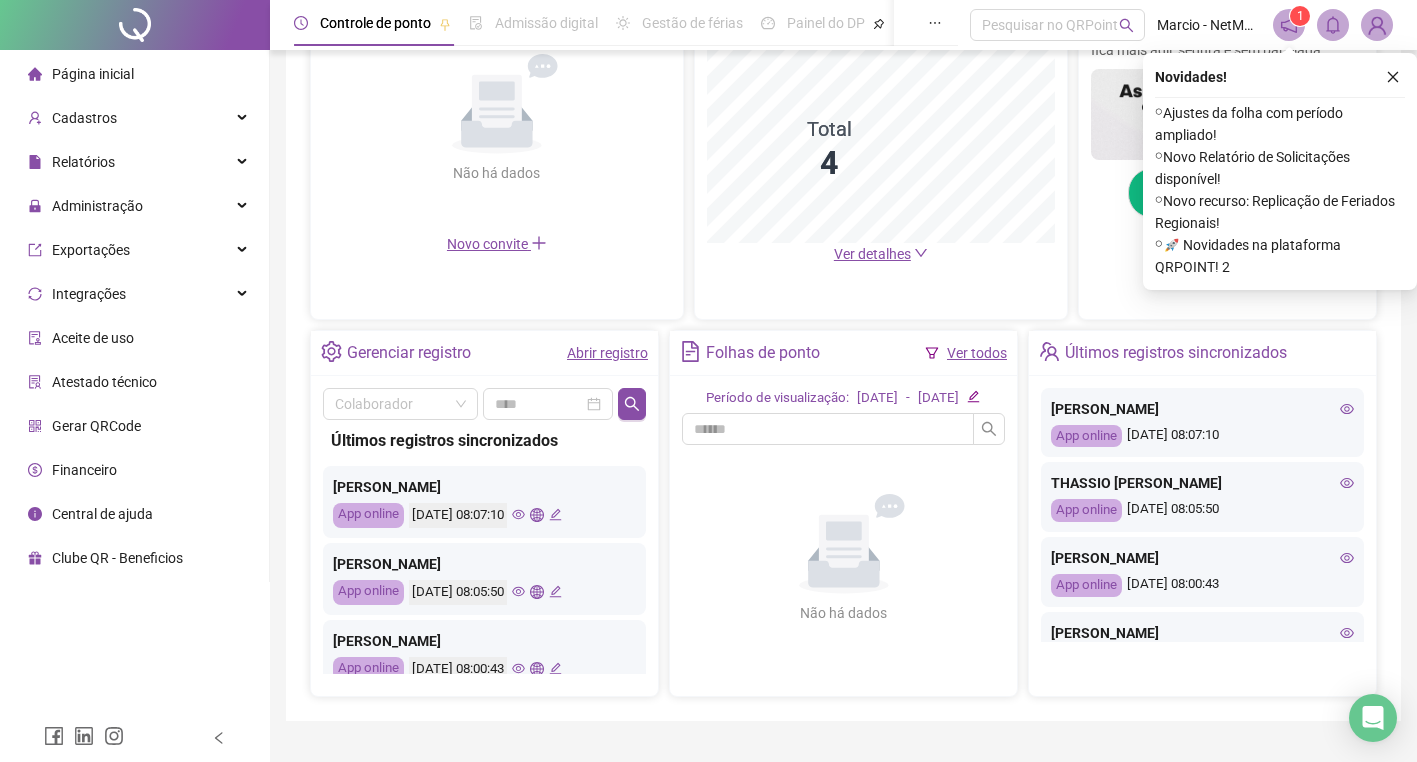 click 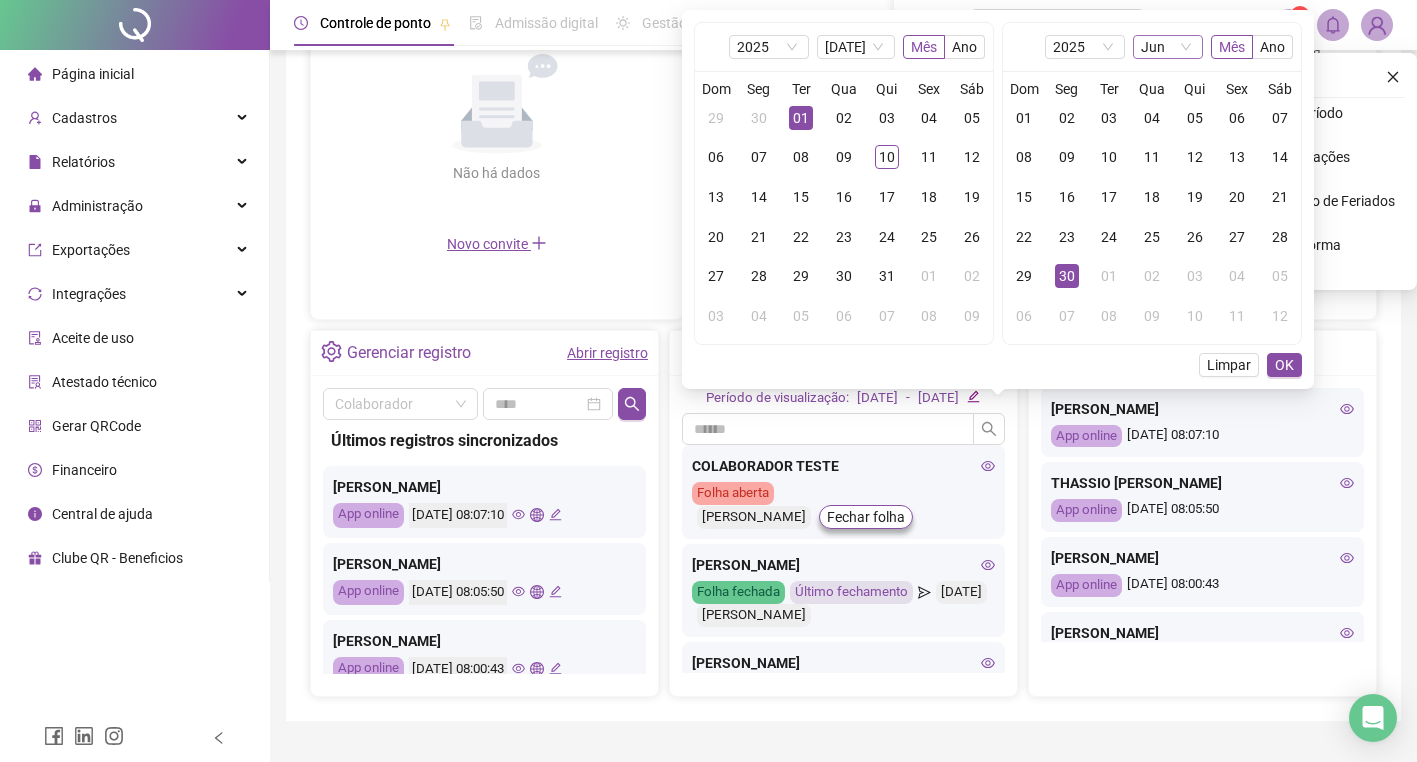 click on "Jun" at bounding box center [1168, 47] 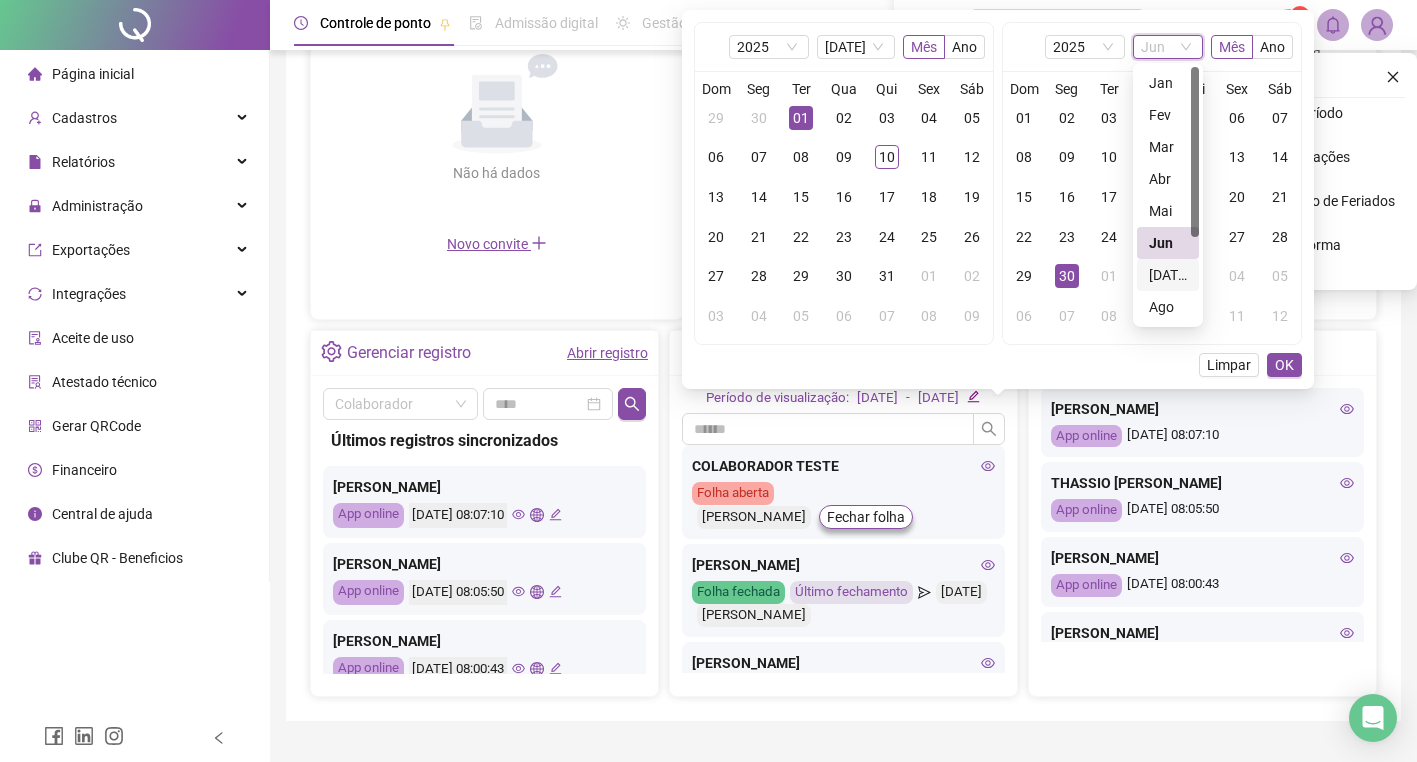 click on "[DATE]" at bounding box center [1168, 275] 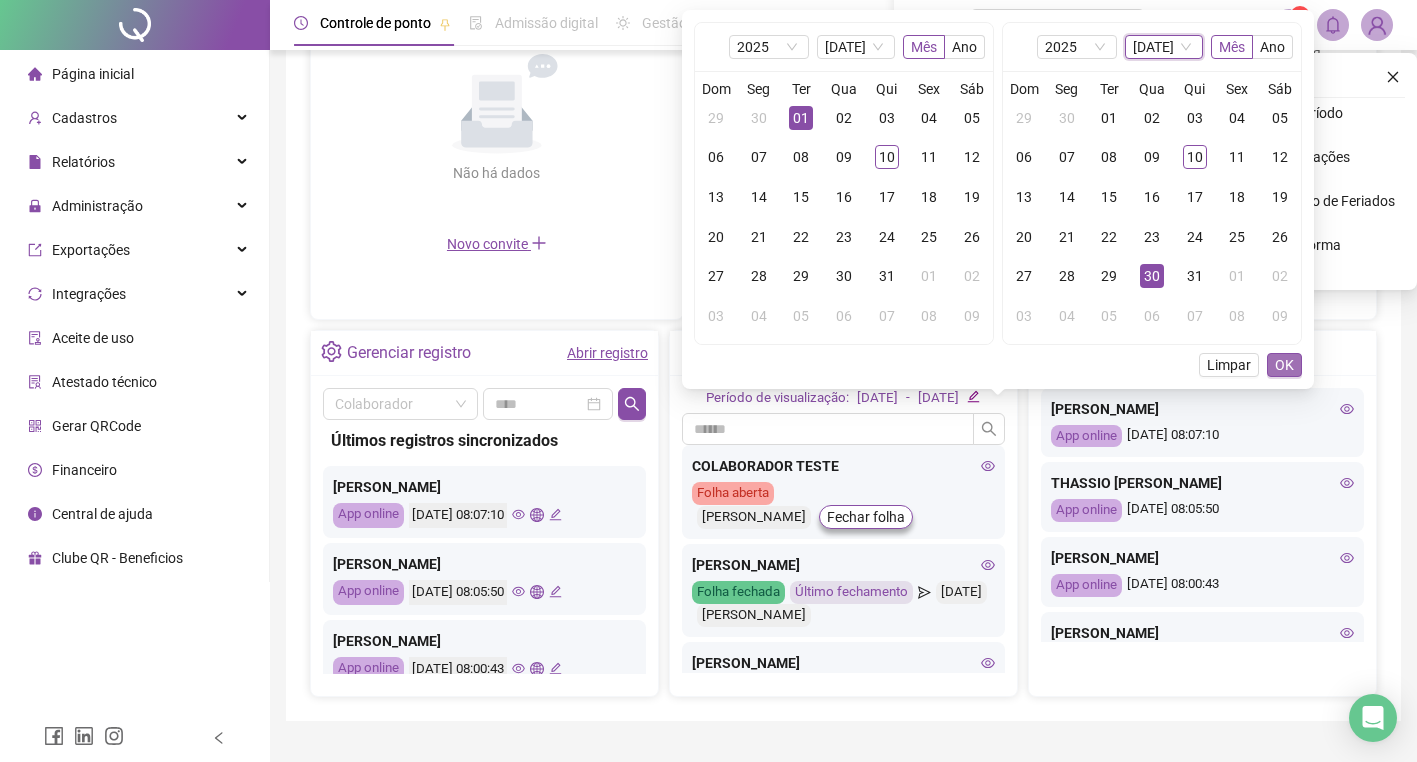 click on "OK" at bounding box center [1284, 365] 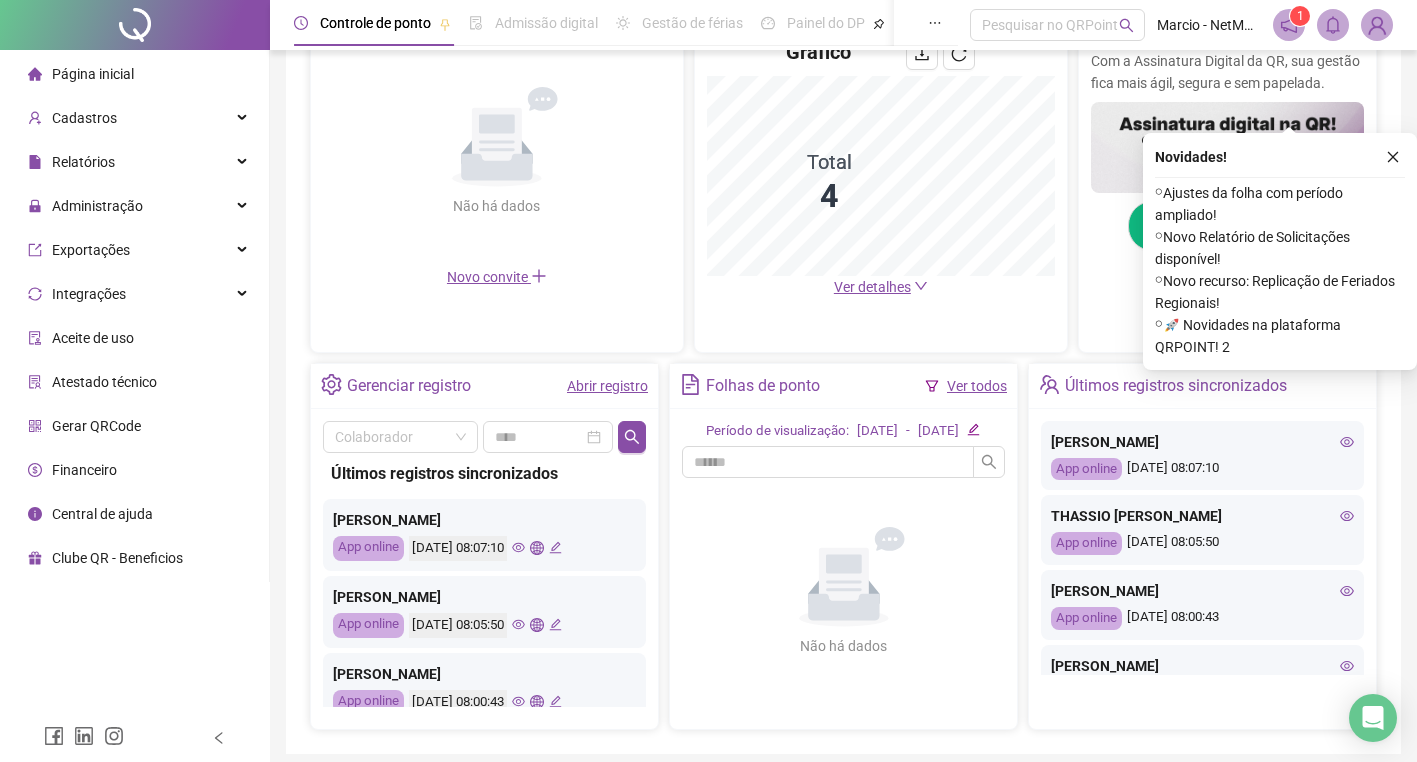 scroll, scrollTop: 550, scrollLeft: 0, axis: vertical 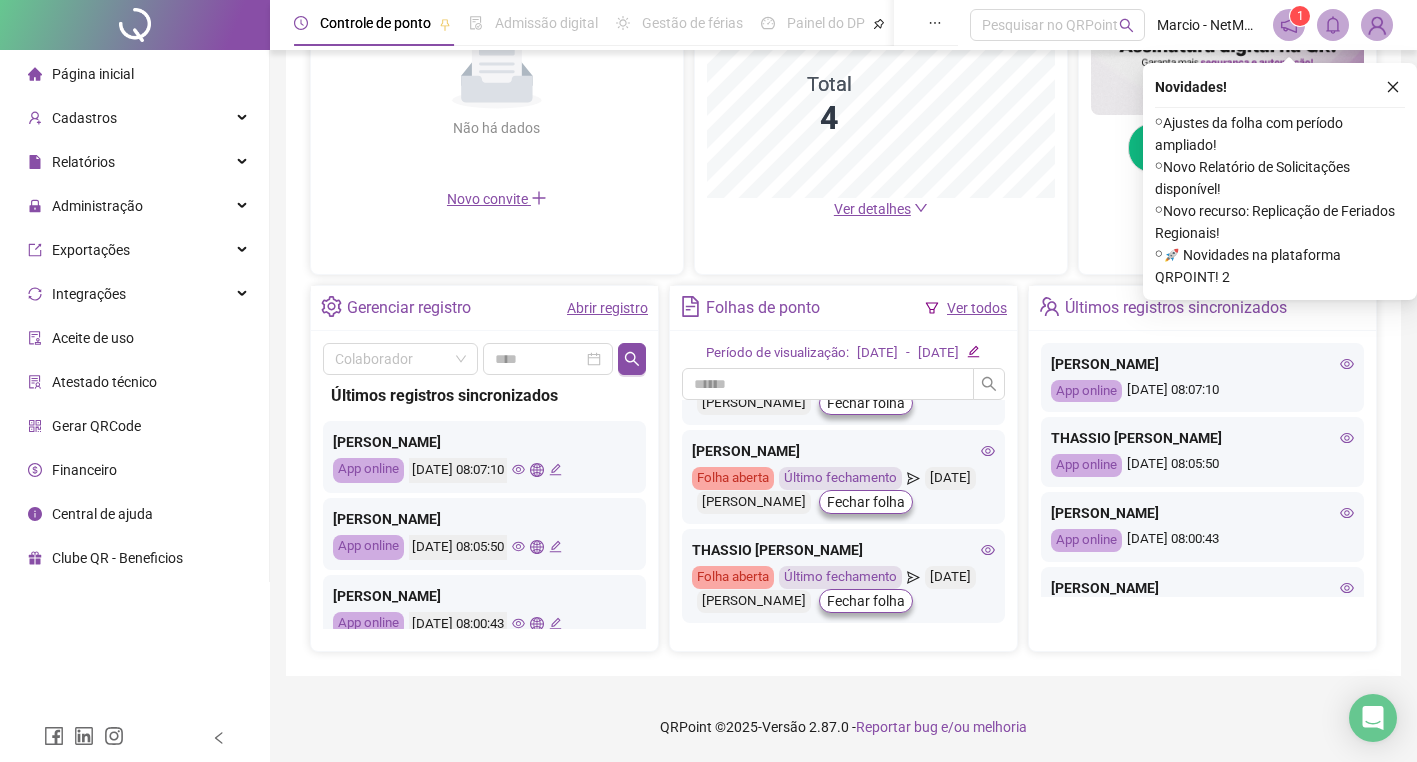 click 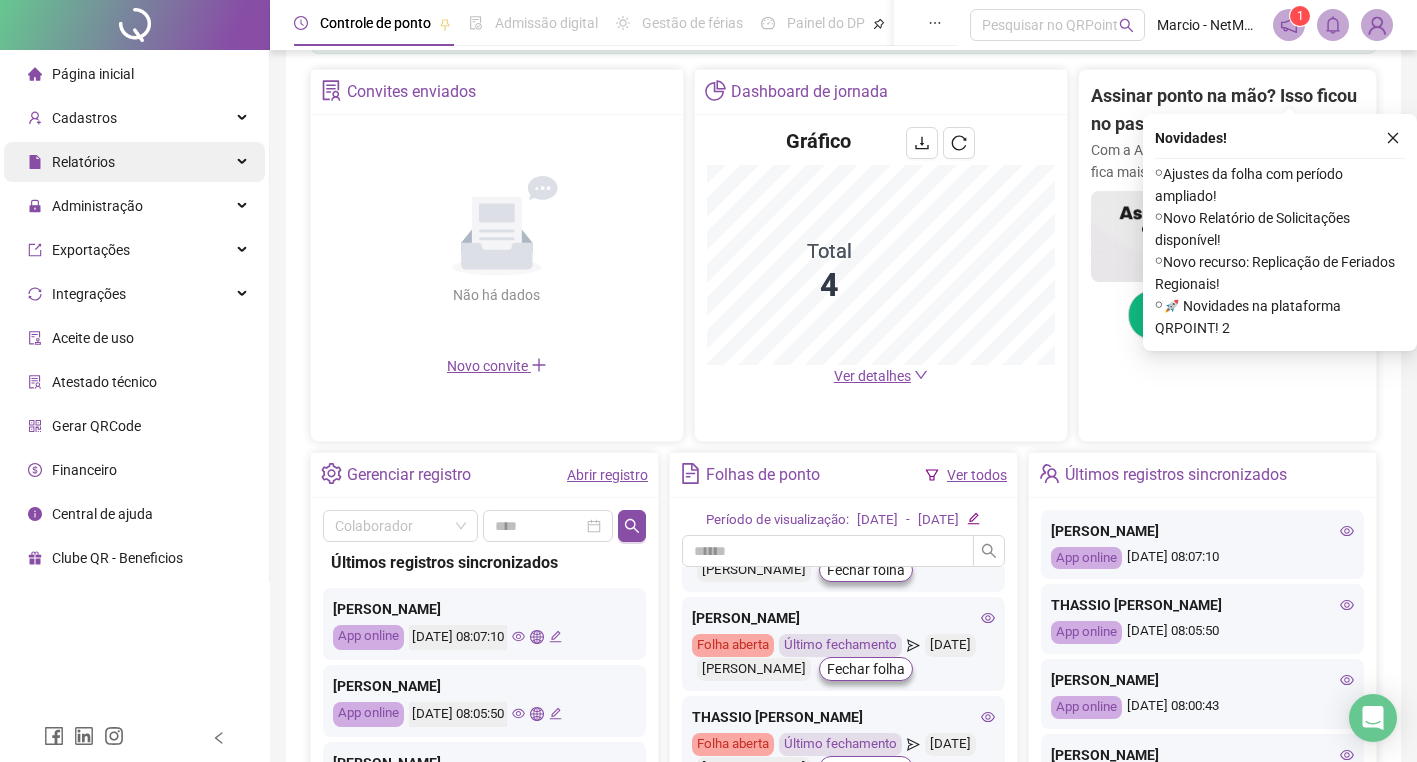 scroll, scrollTop: 350, scrollLeft: 0, axis: vertical 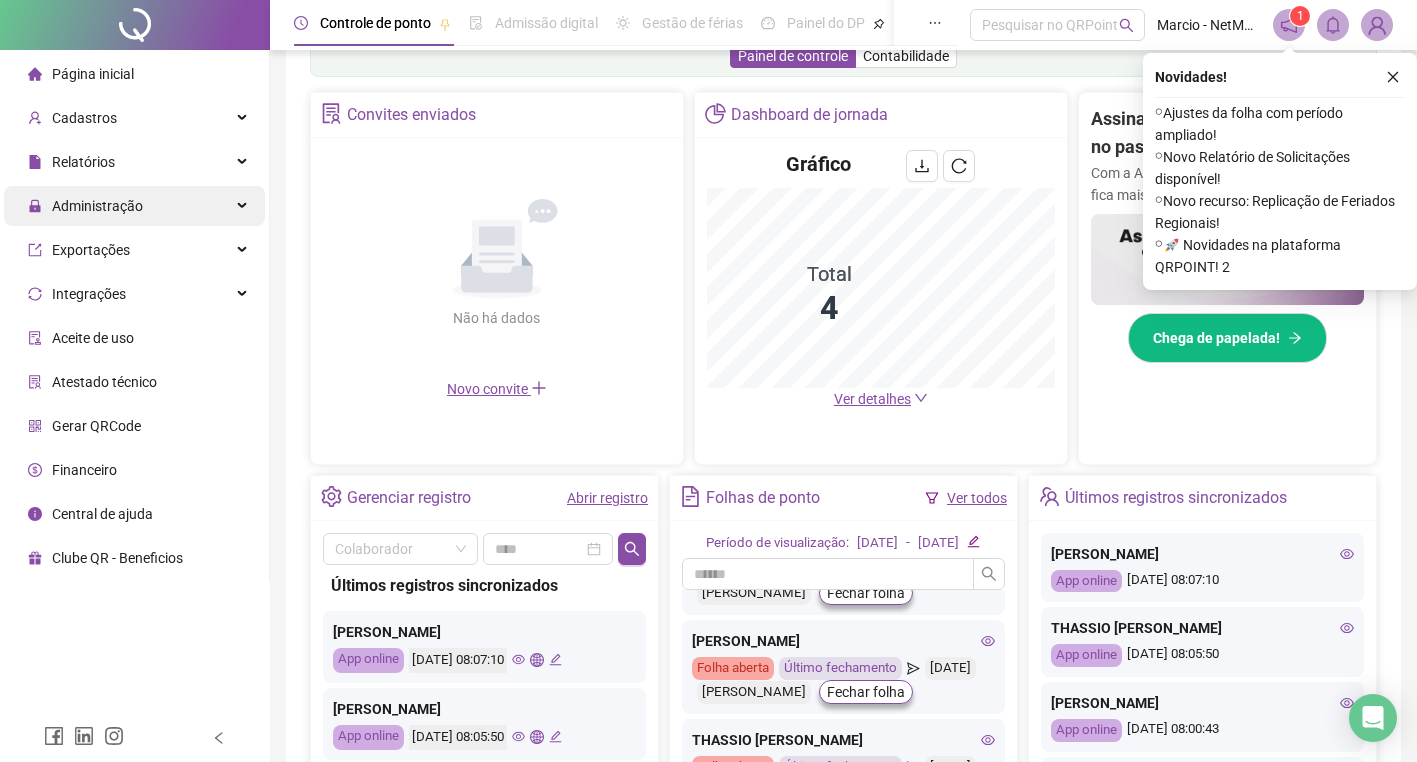 click on "Administração" at bounding box center [85, 206] 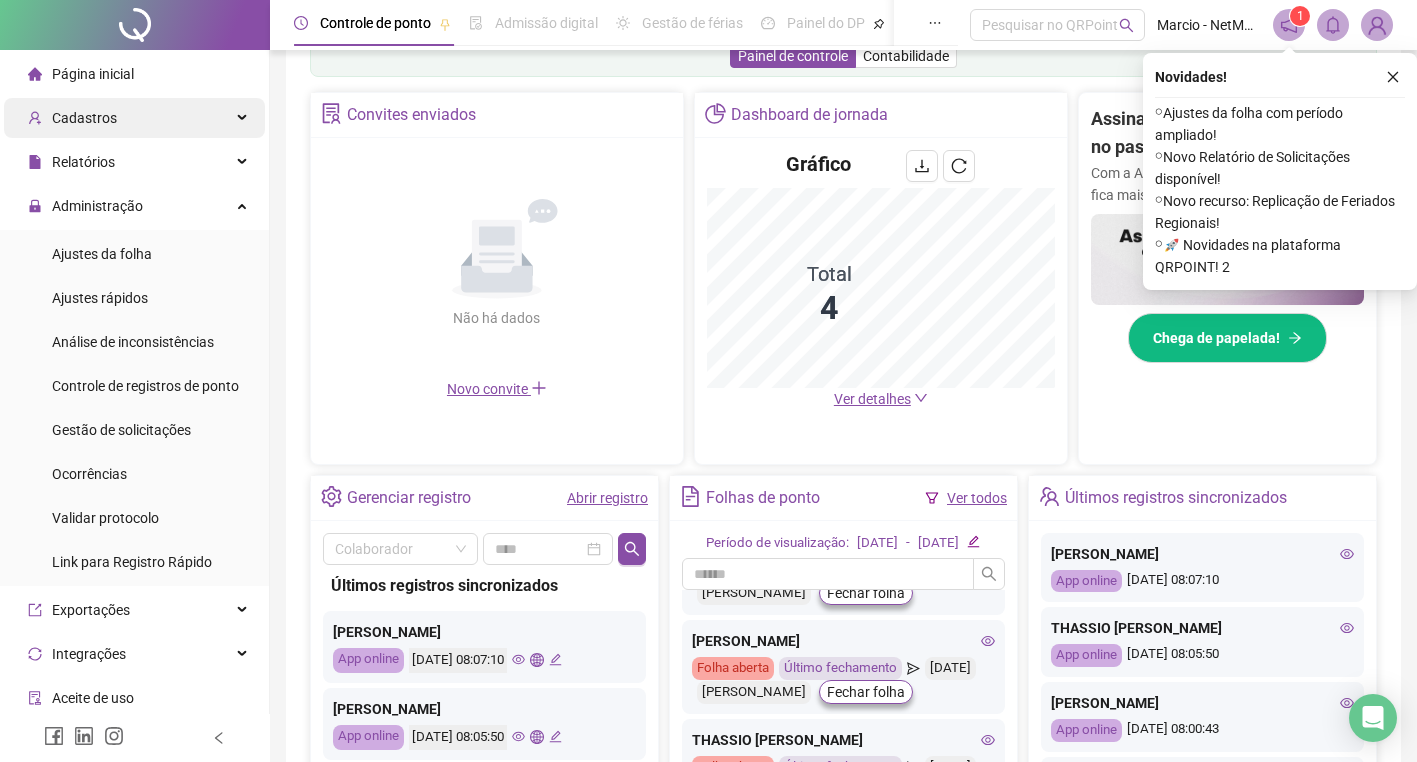 click on "Cadastros" at bounding box center (134, 118) 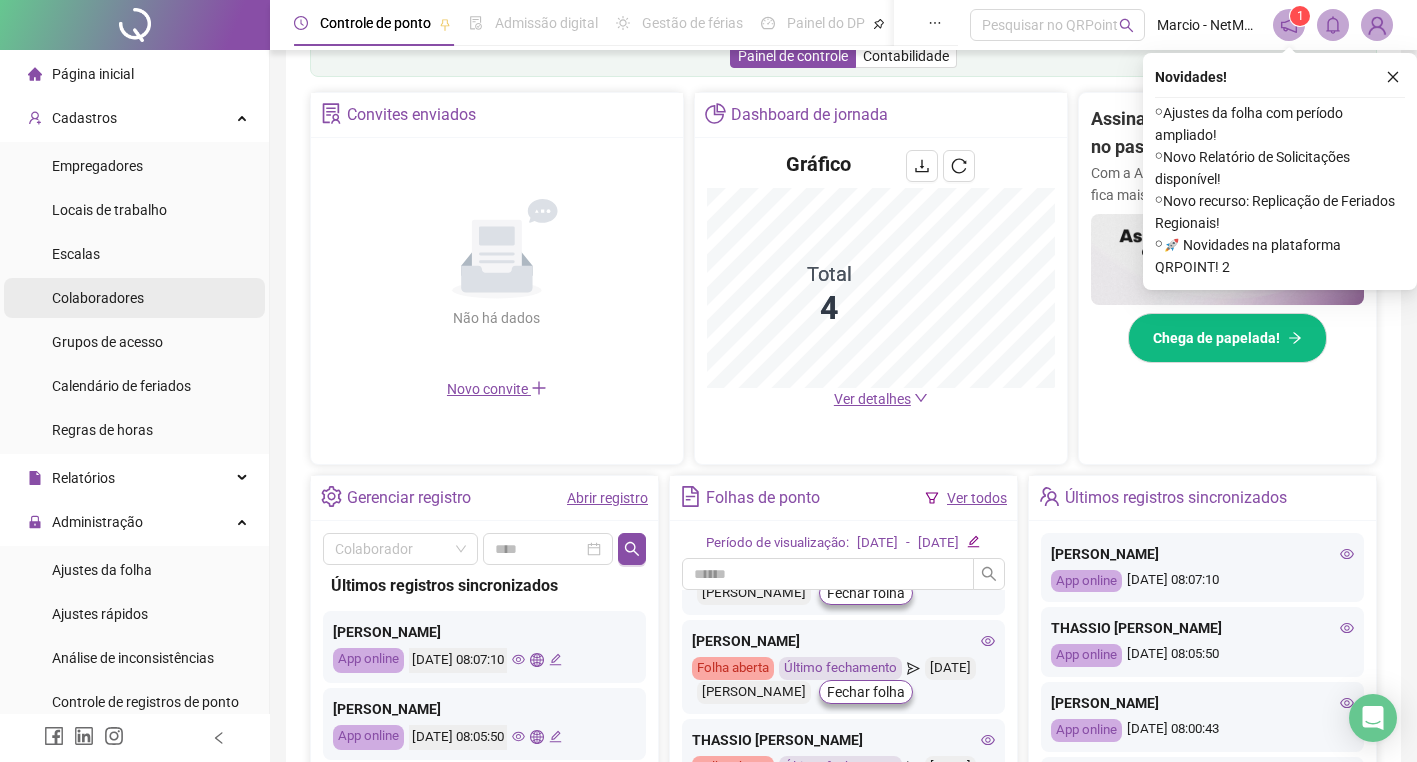 click on "Colaboradores" at bounding box center (98, 298) 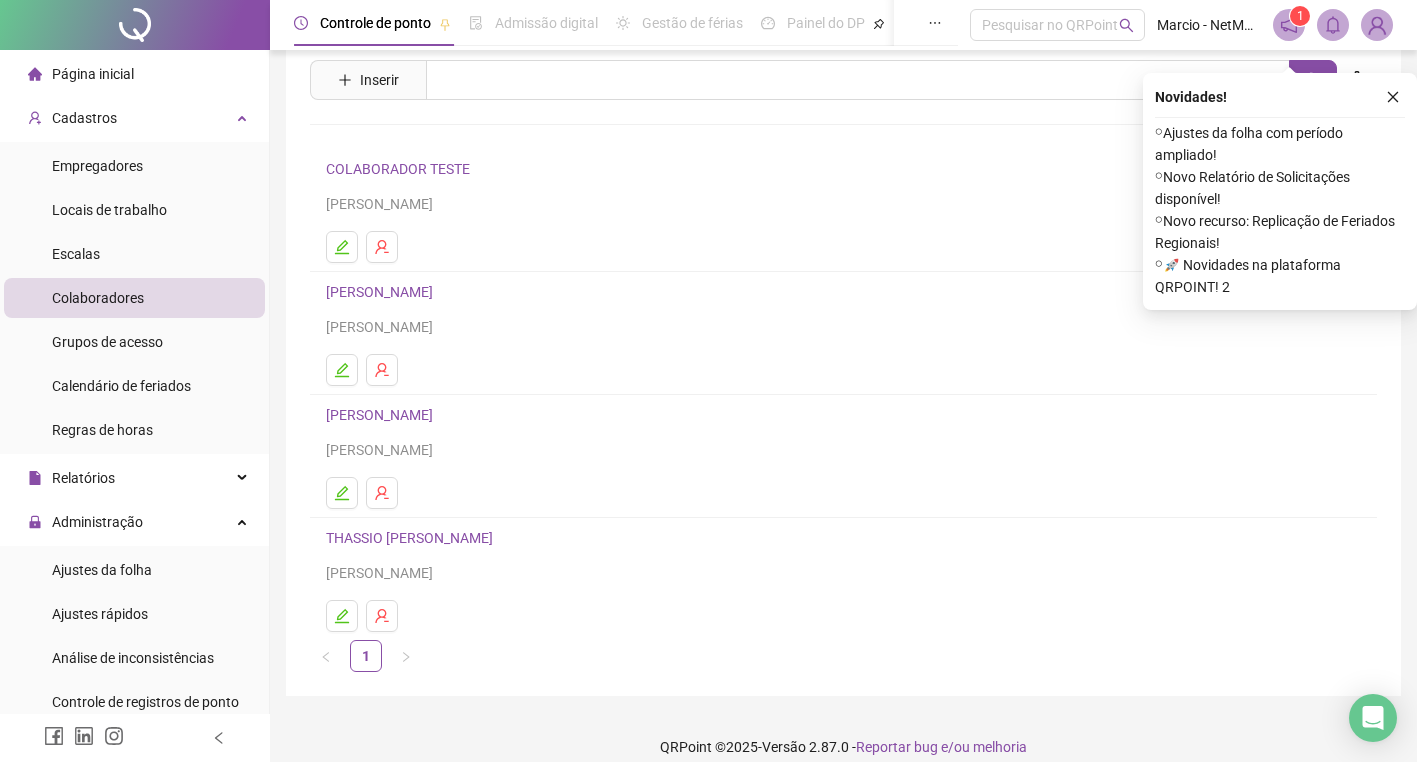 scroll, scrollTop: 82, scrollLeft: 0, axis: vertical 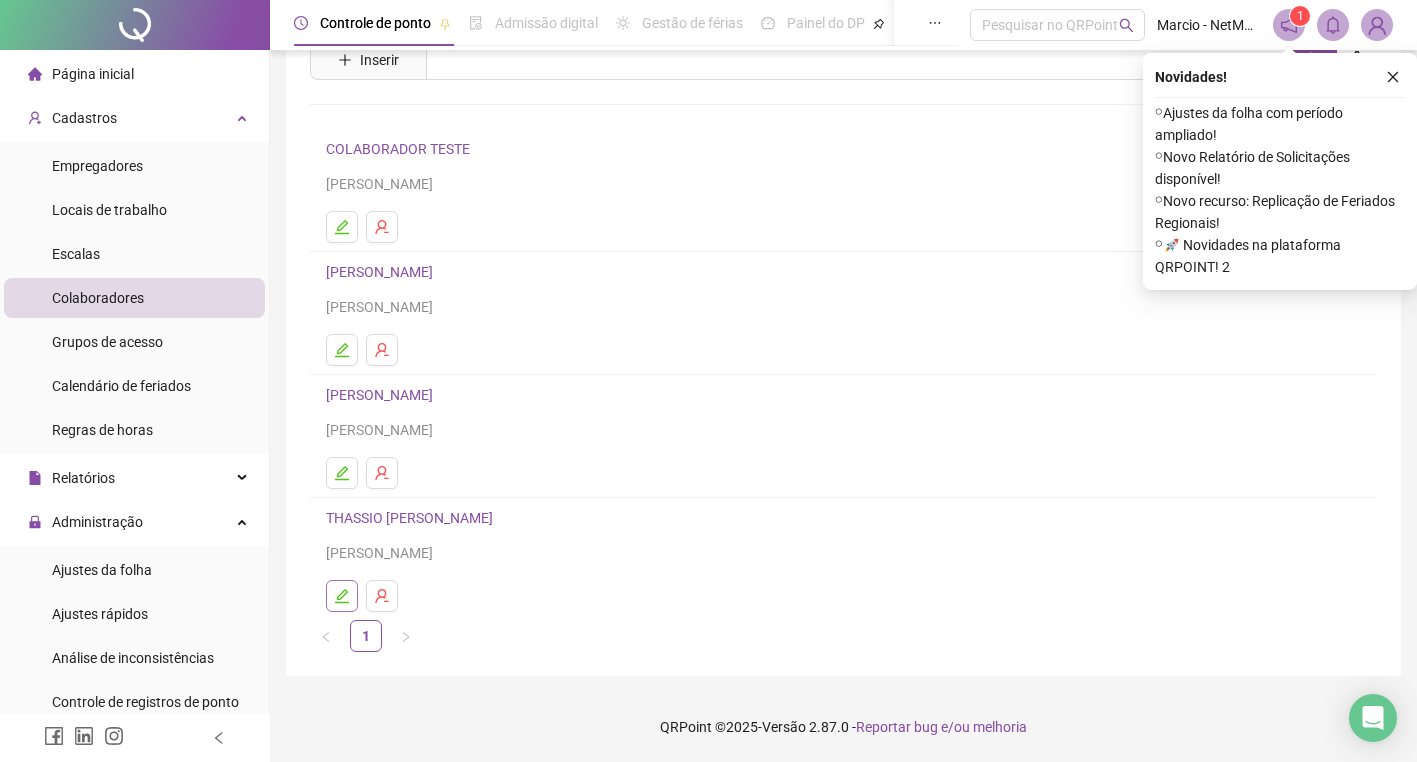 click 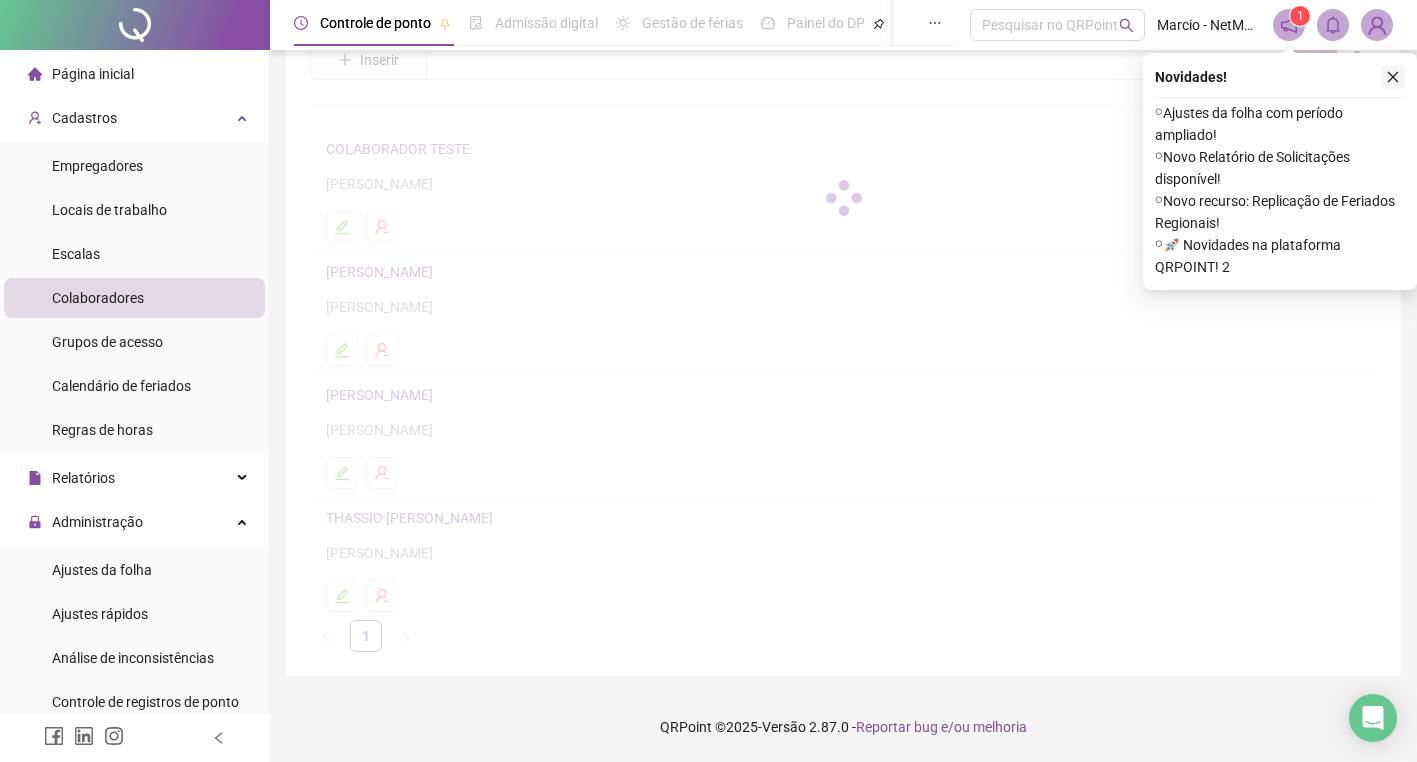 click at bounding box center [1393, 77] 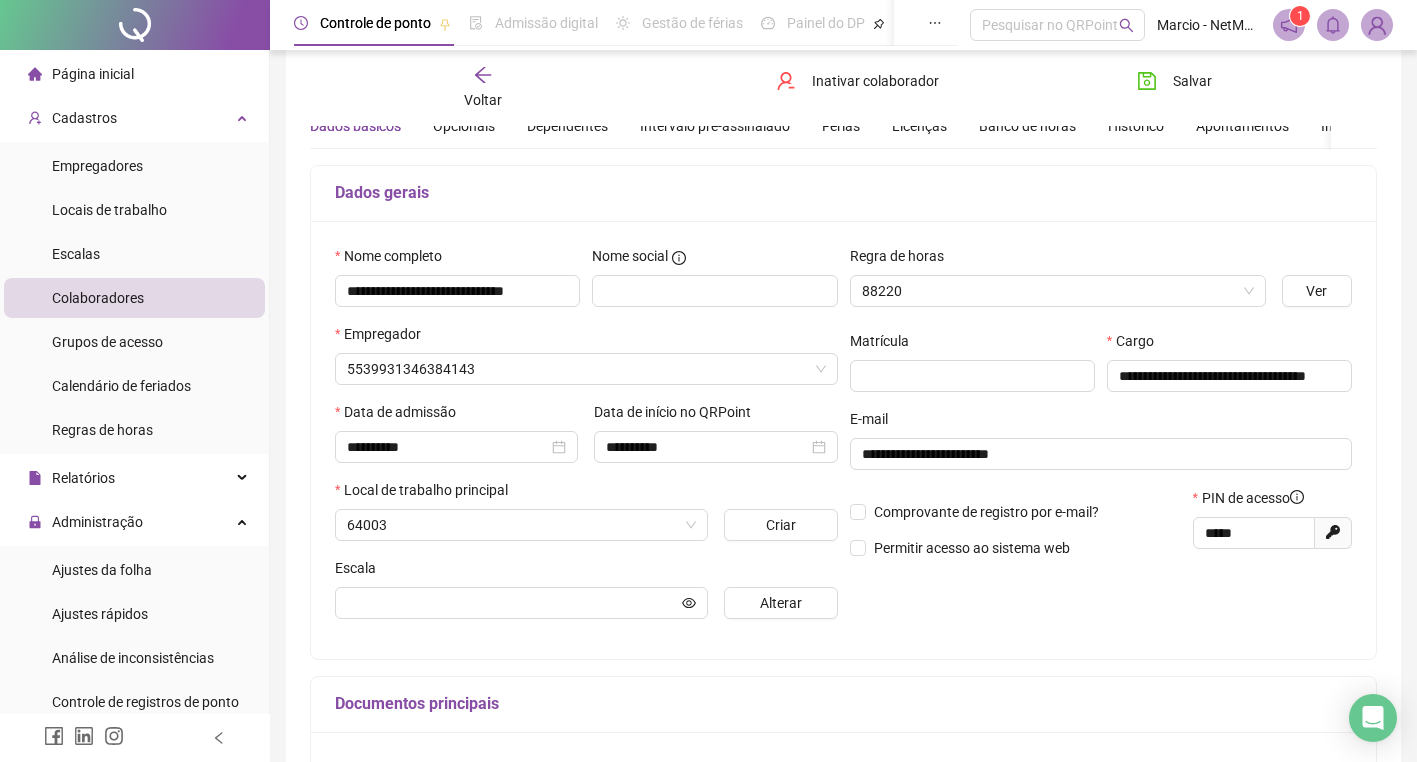 scroll, scrollTop: 92, scrollLeft: 0, axis: vertical 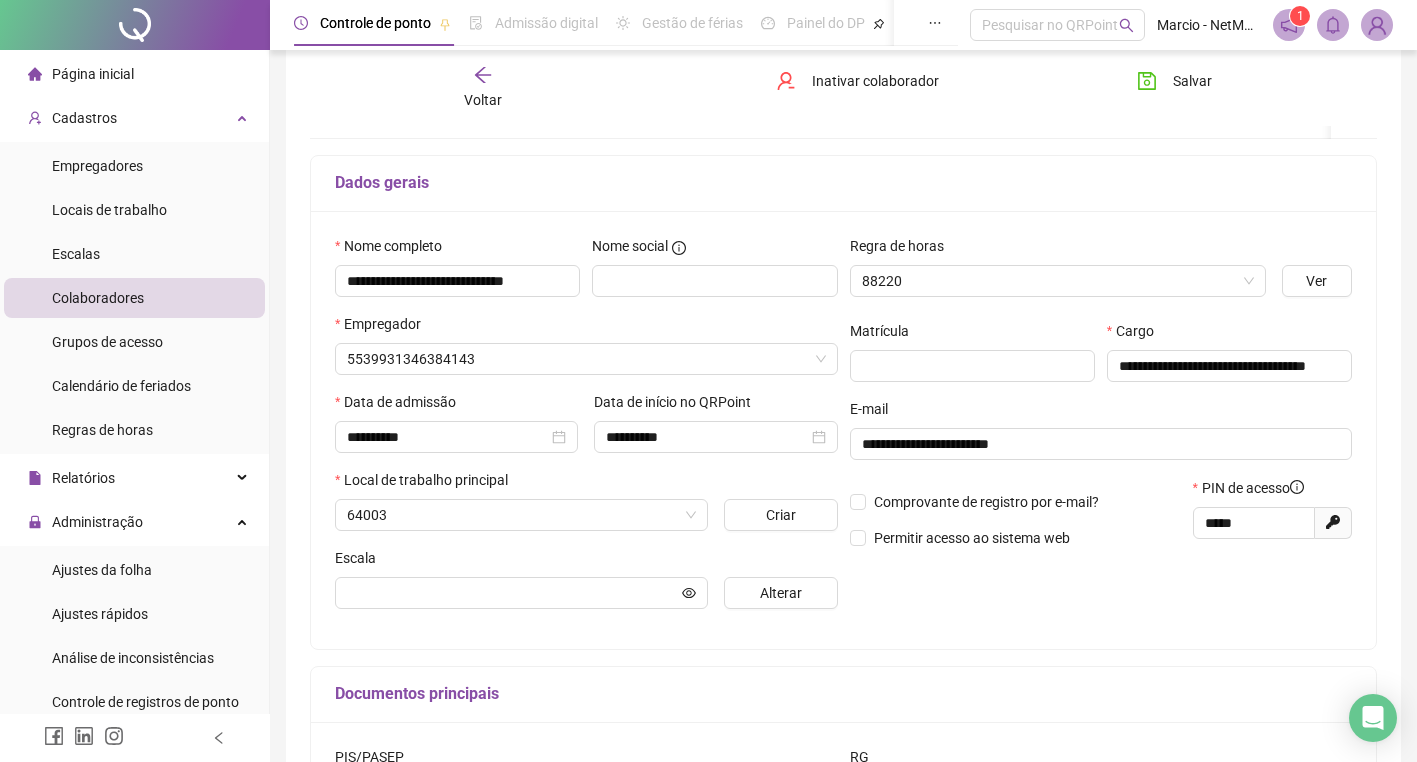 type on "******" 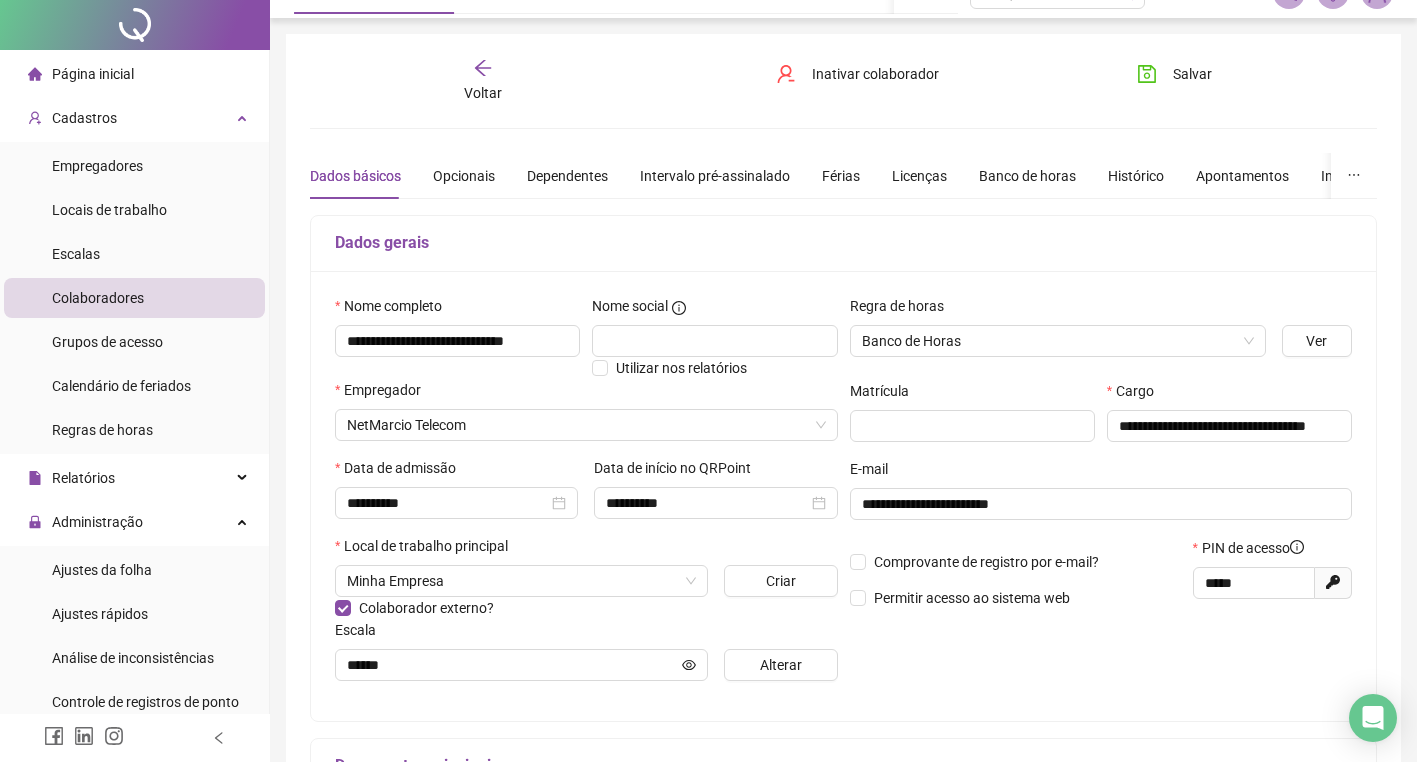 scroll, scrollTop: 0, scrollLeft: 0, axis: both 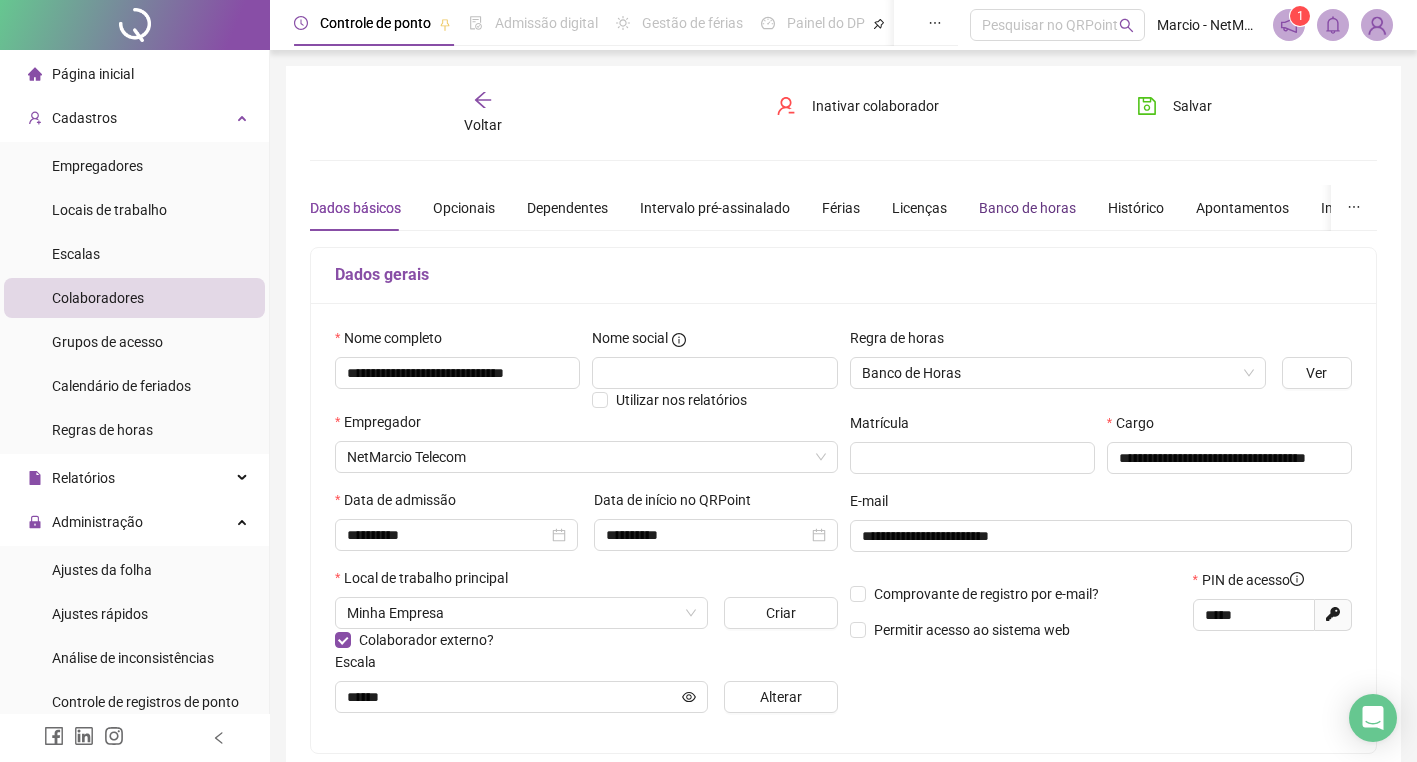 click on "Banco de horas" at bounding box center (1027, 208) 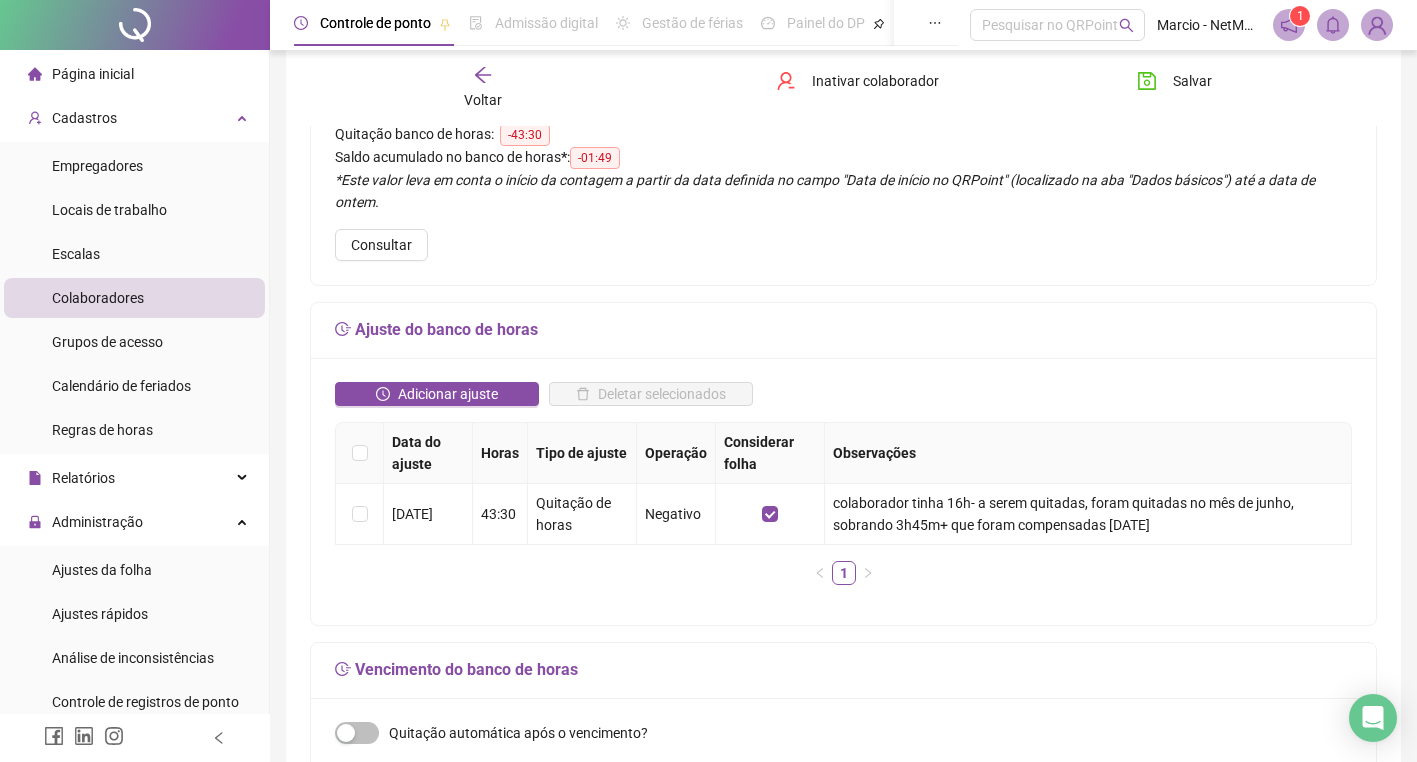 scroll, scrollTop: 200, scrollLeft: 0, axis: vertical 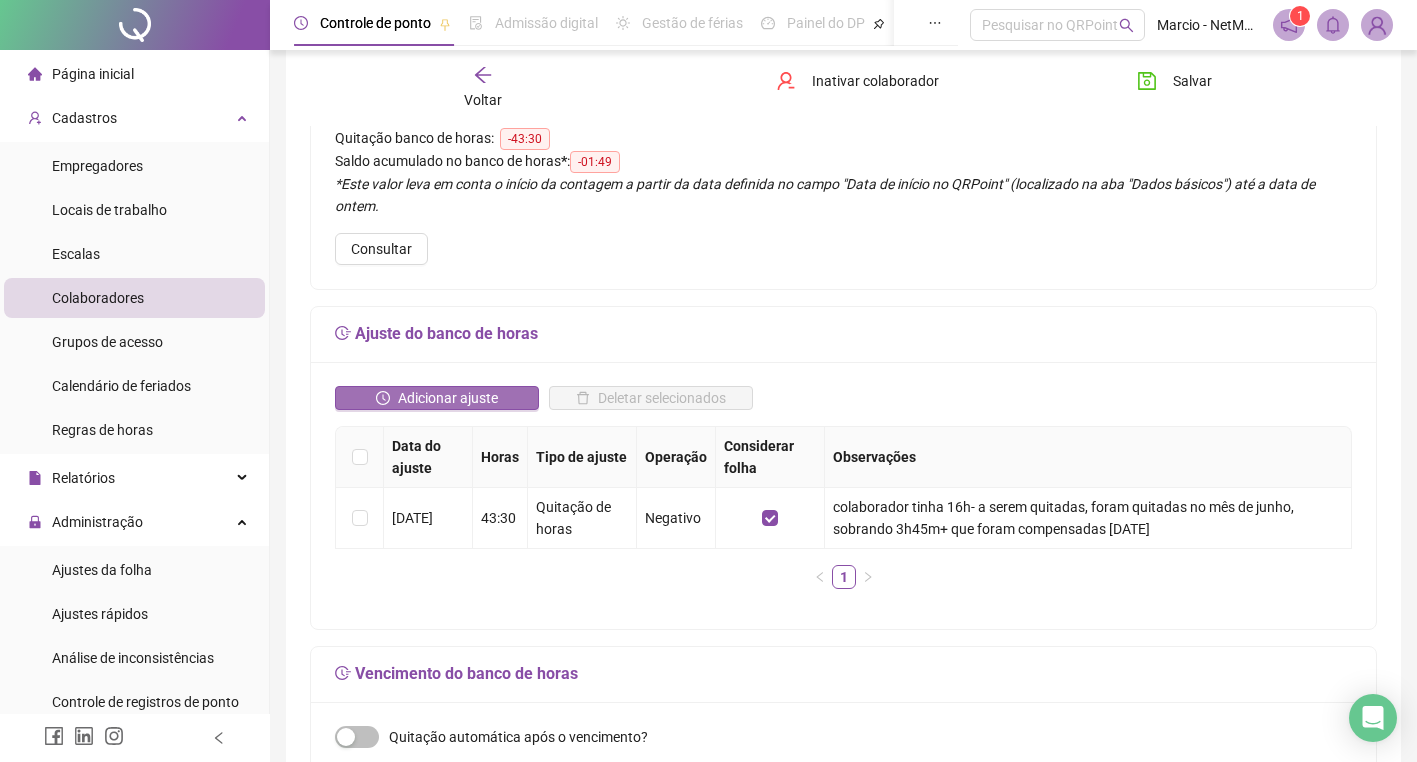 click on "Adicionar ajuste" at bounding box center [448, 398] 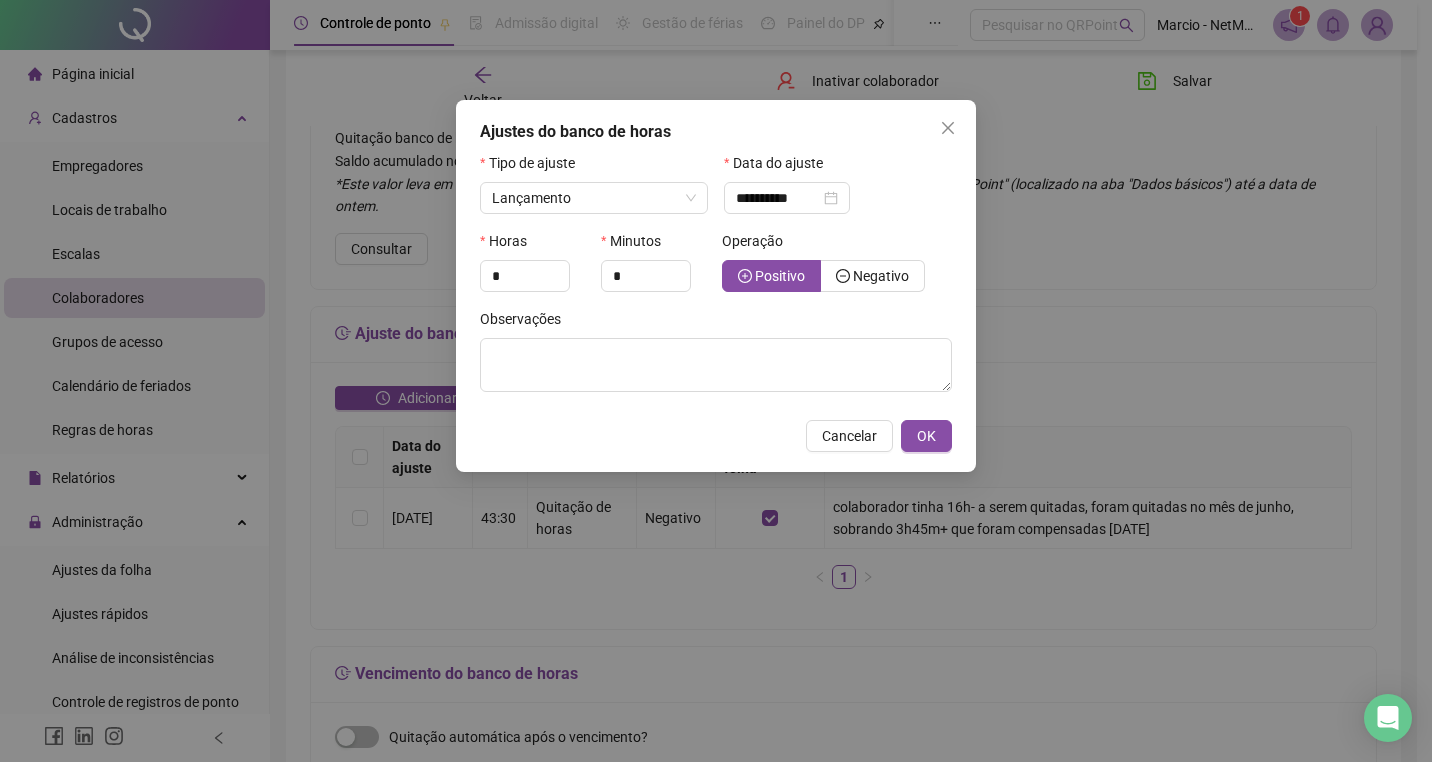 click on "Horas *" at bounding box center [534, 269] 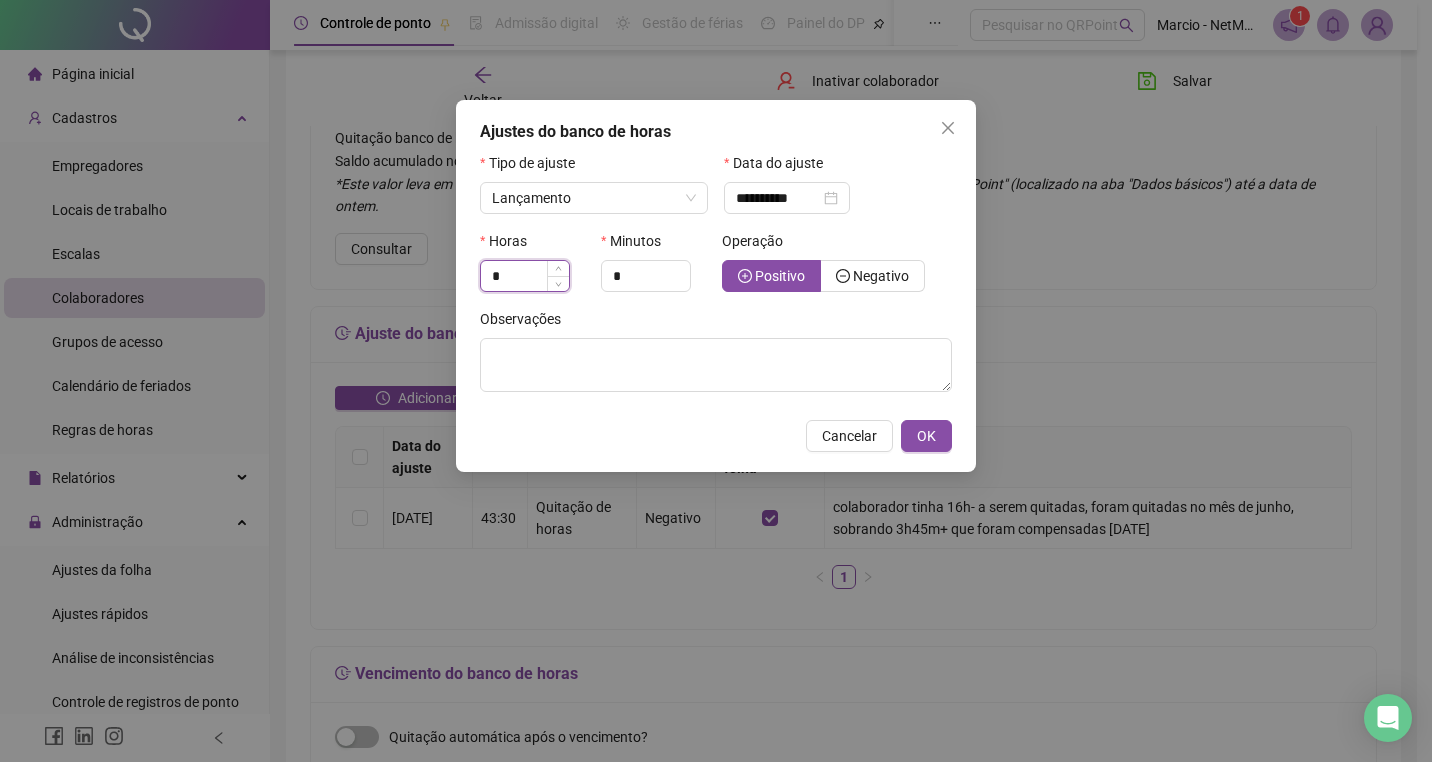 click on "*" at bounding box center (525, 276) 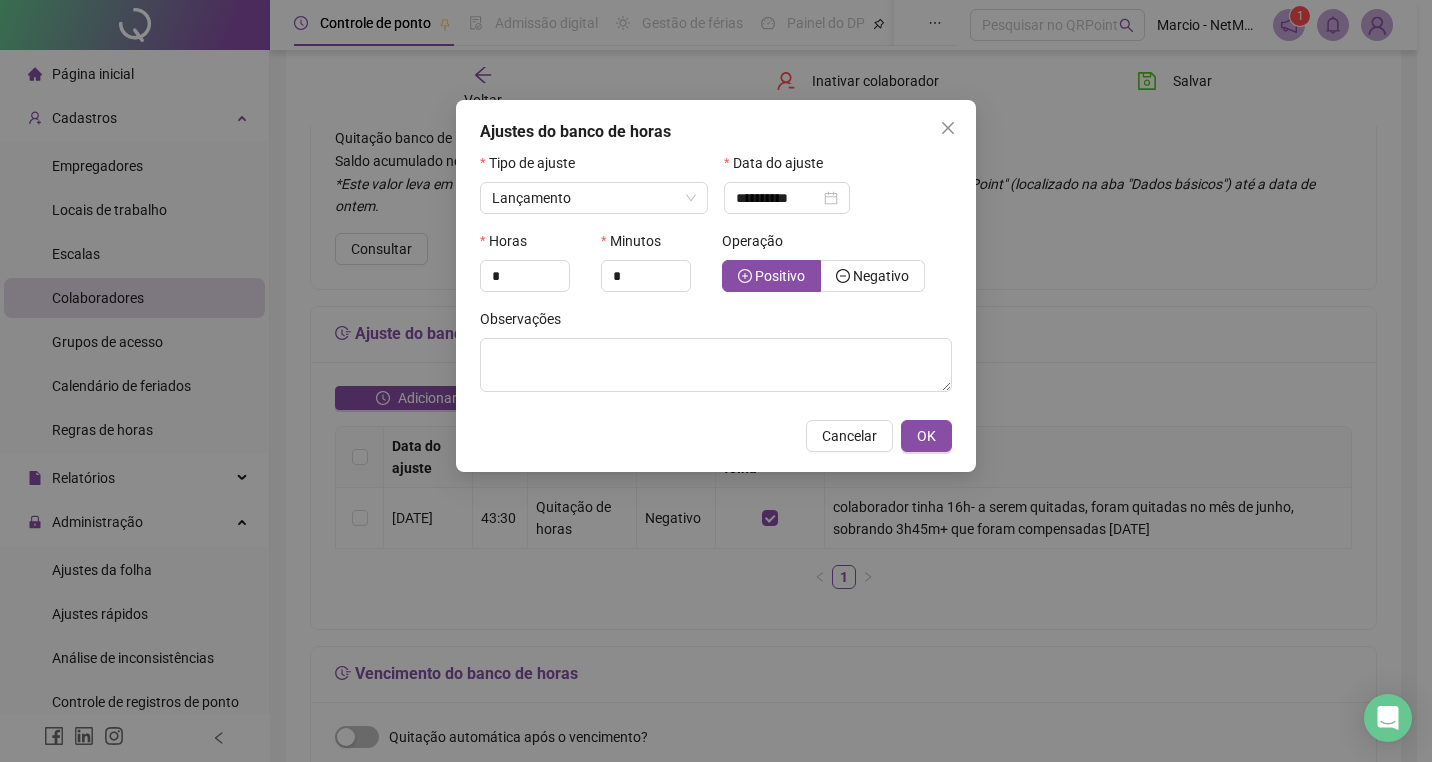 click on "Tipo de ajuste" at bounding box center (594, 167) 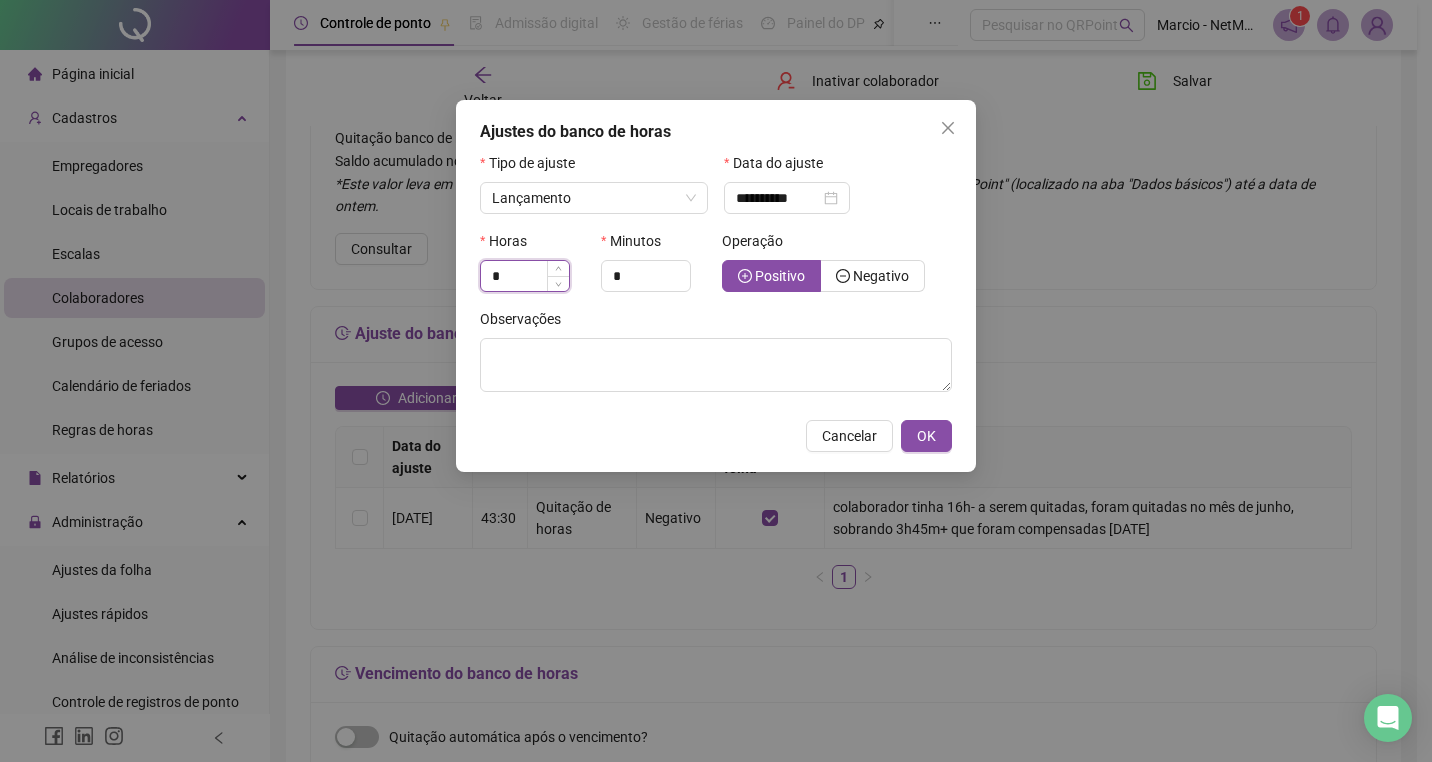 click on "*" at bounding box center (525, 276) 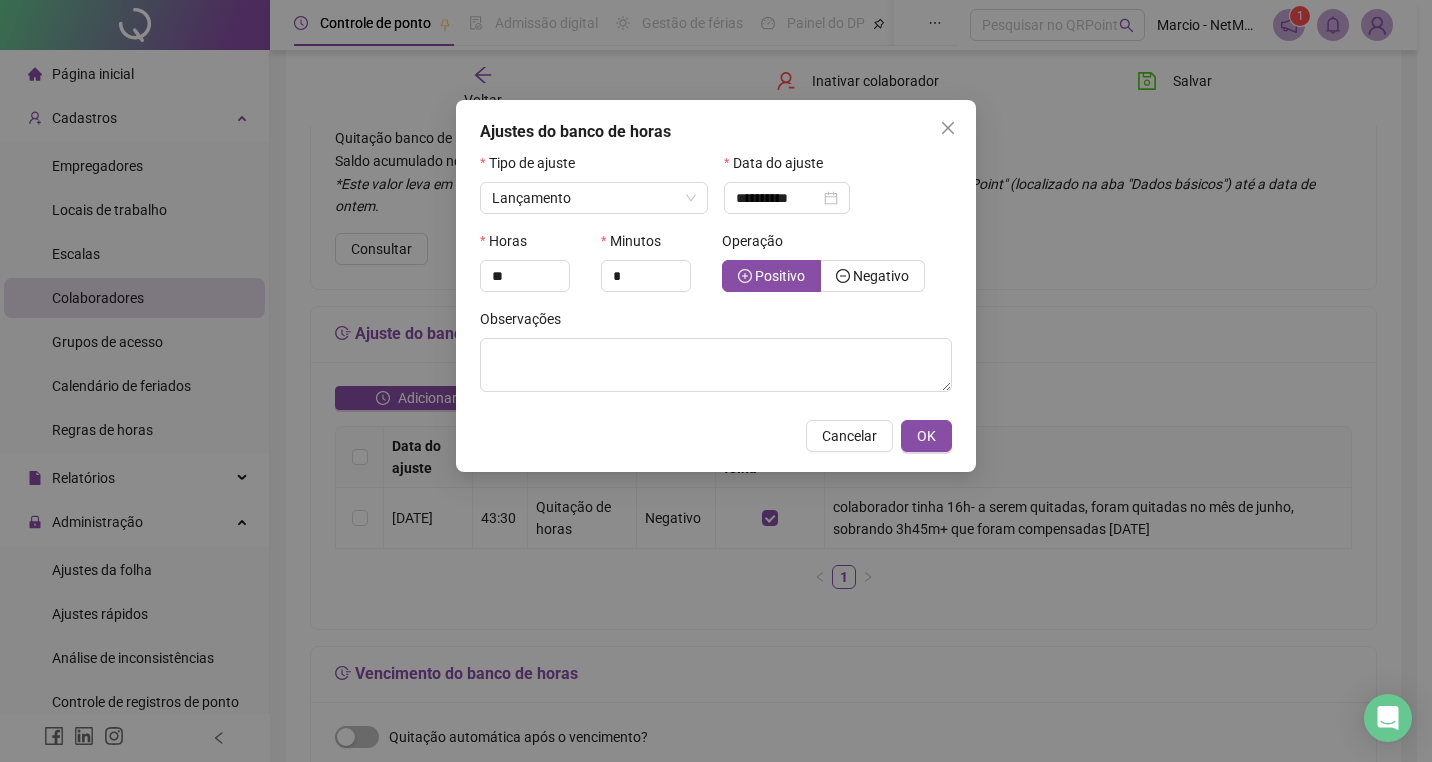 type on "*" 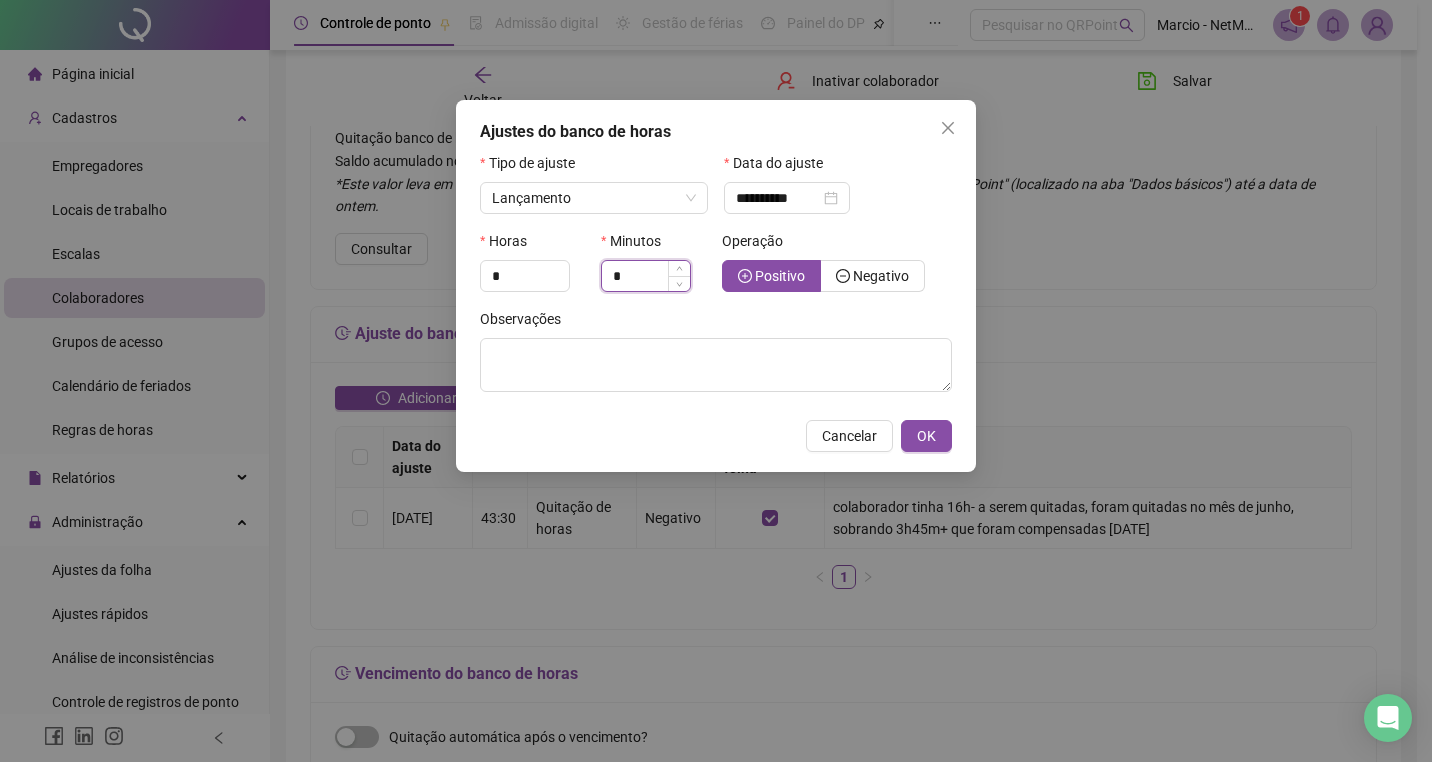 click on "*" at bounding box center (646, 276) 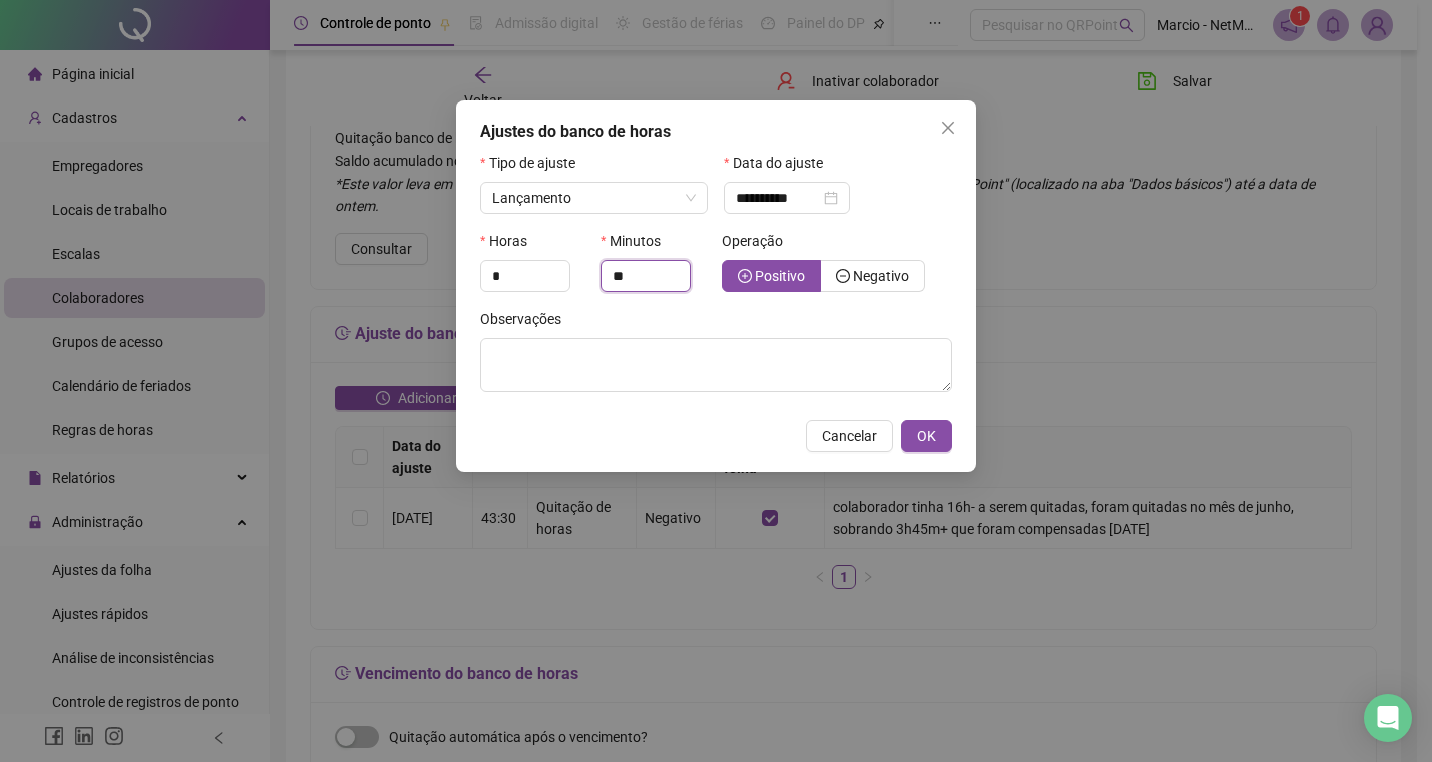 type on "*" 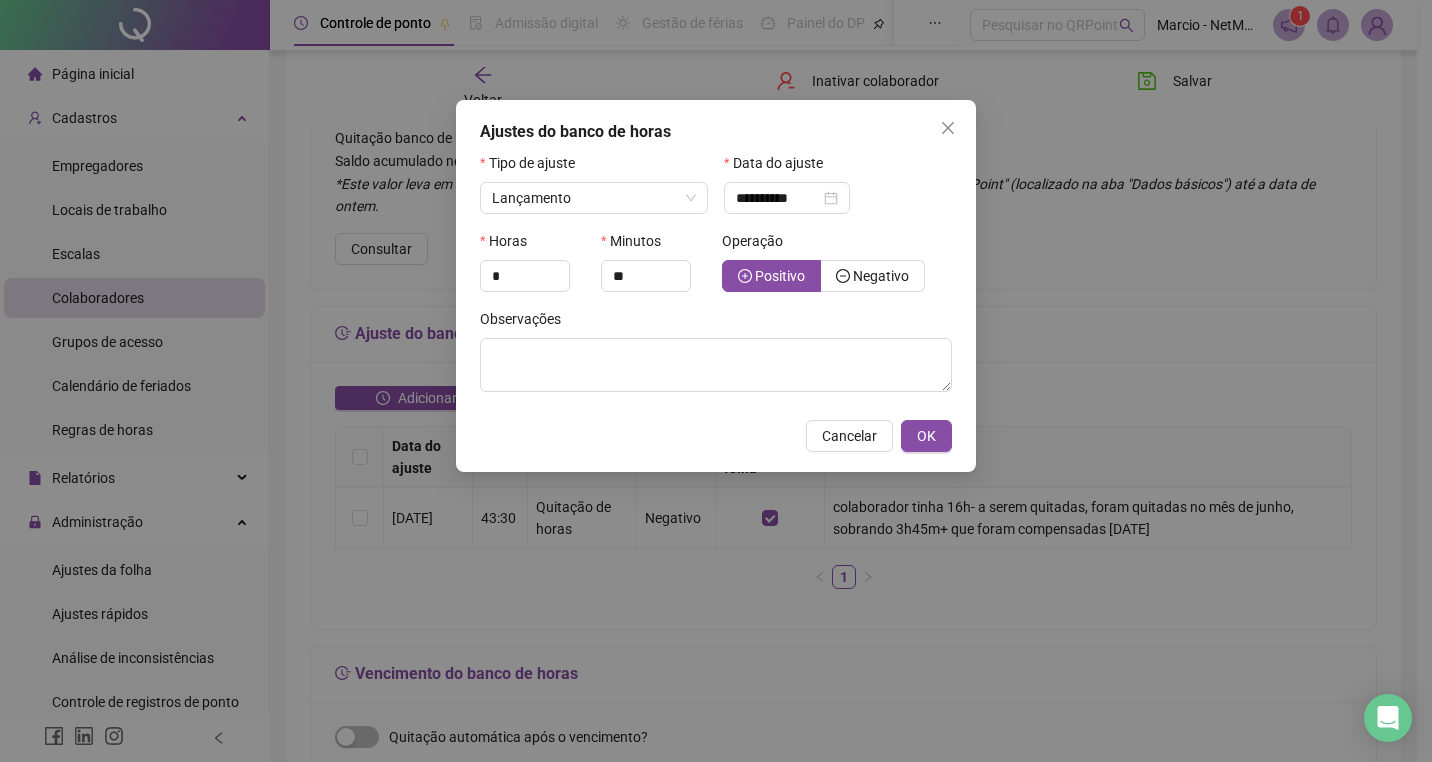 click on "Observações" at bounding box center (716, 323) 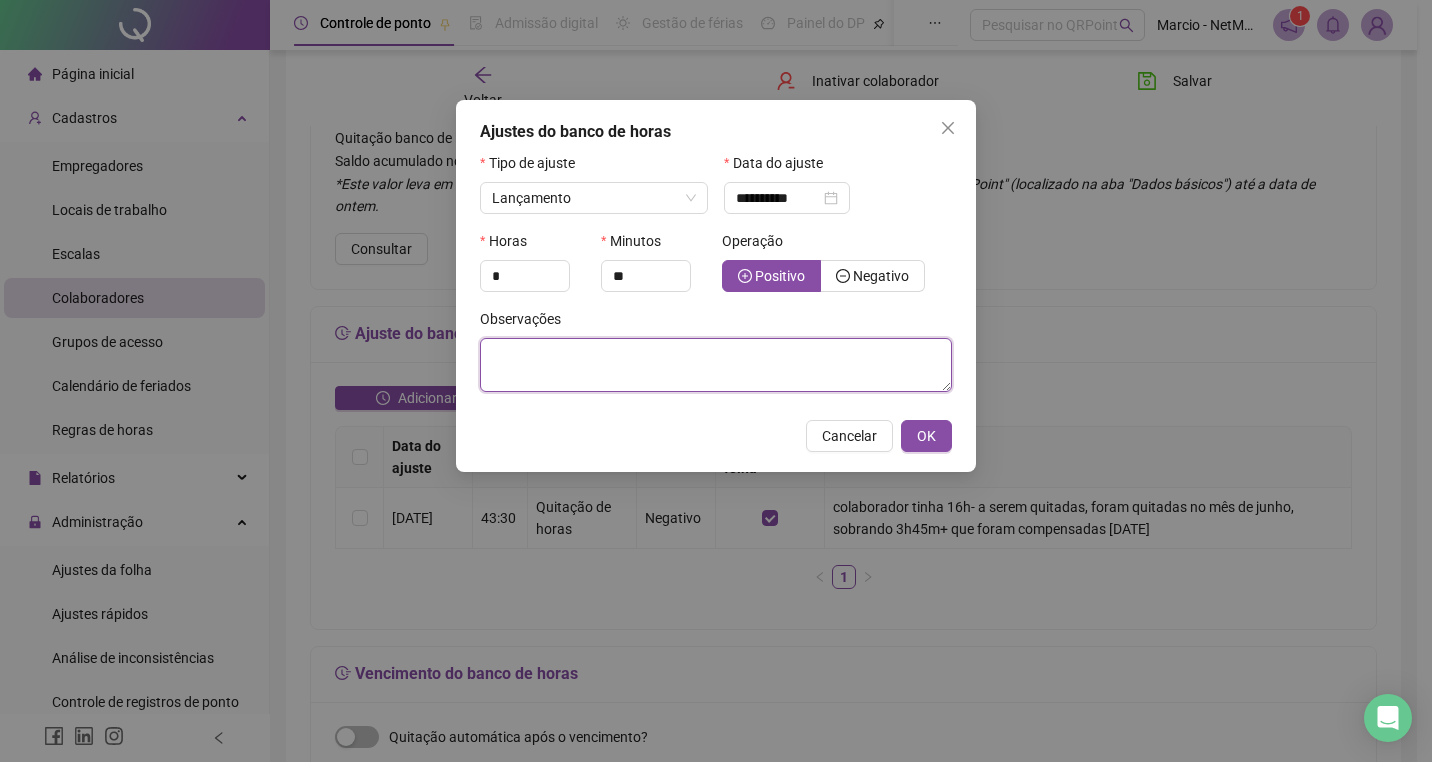 click at bounding box center (716, 365) 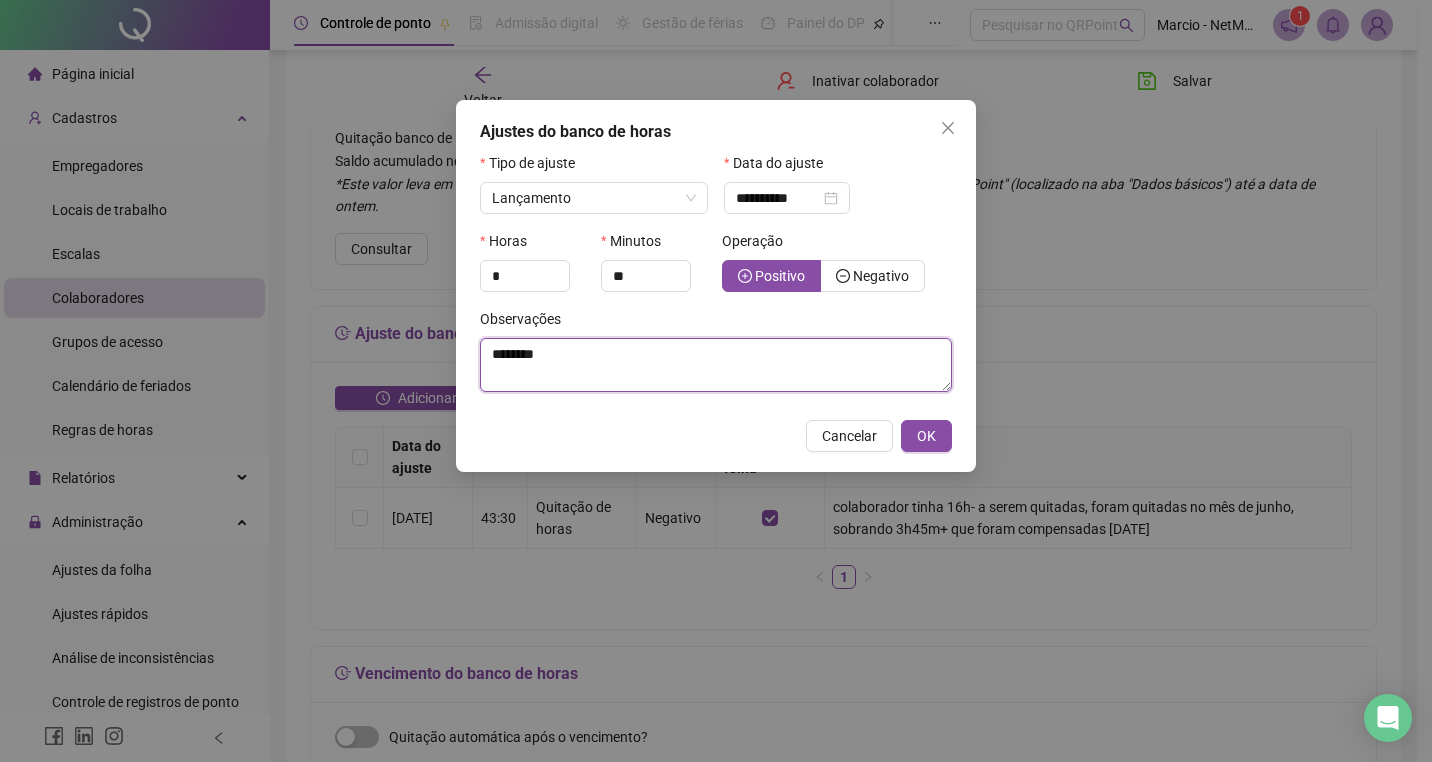 type on "********" 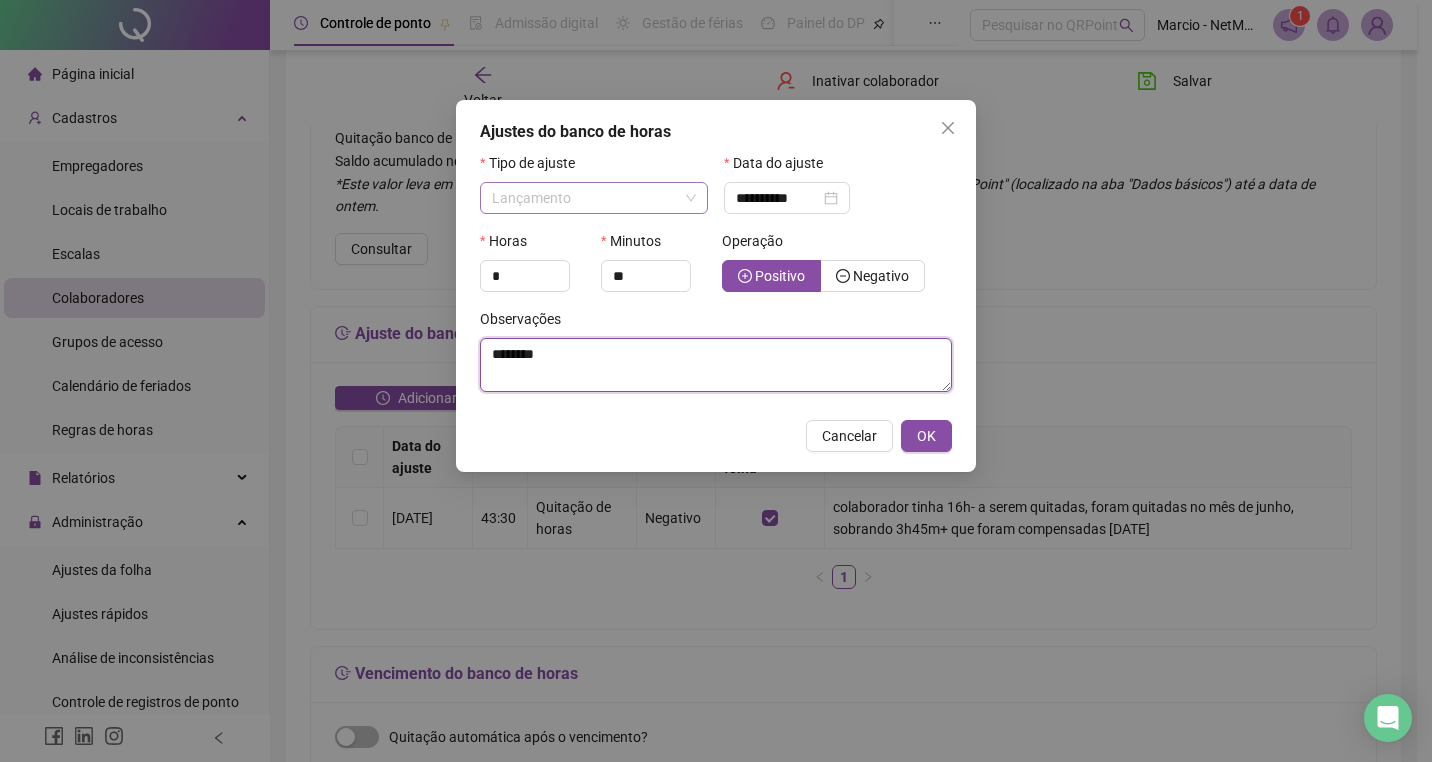 click on "Lançamento" at bounding box center [531, 198] 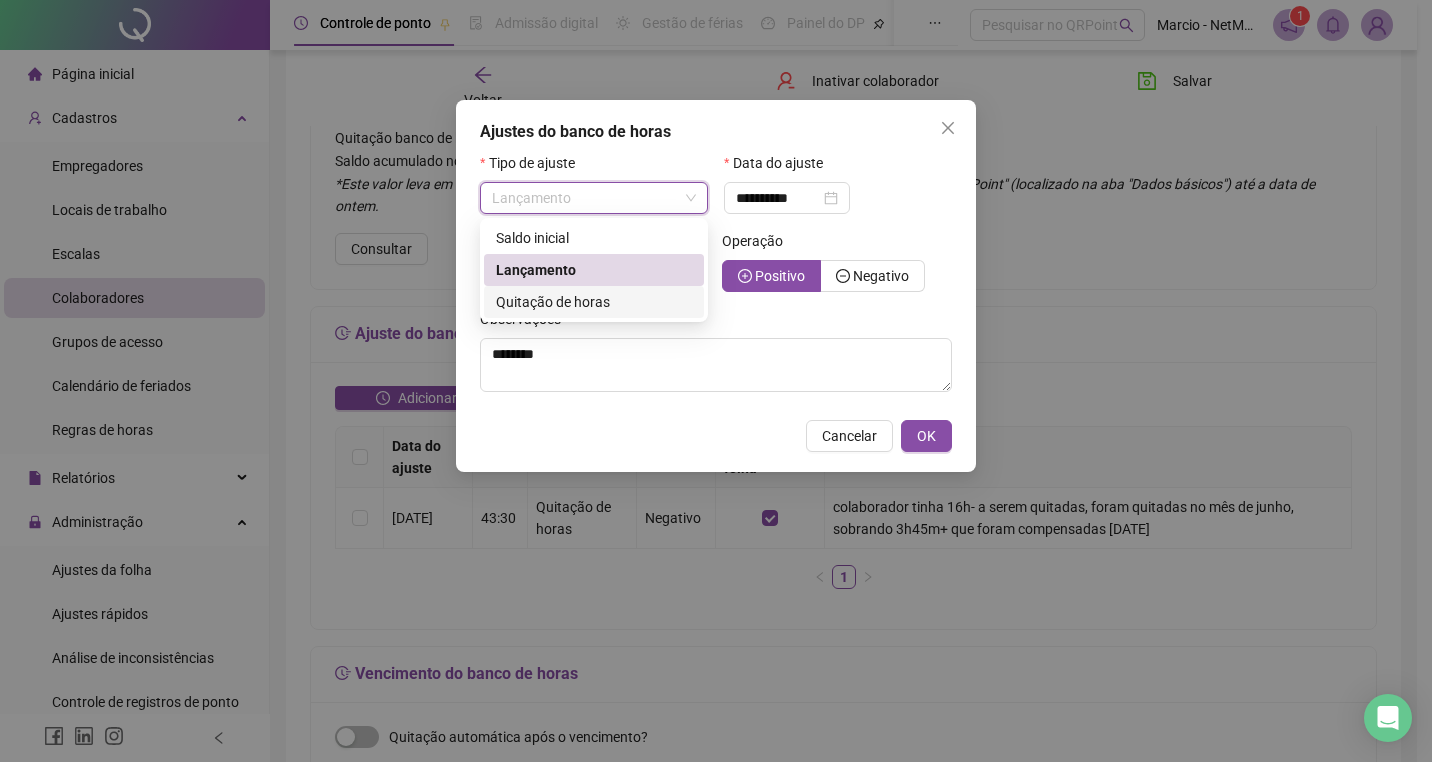 click on "Quitação de horas" at bounding box center (553, 302) 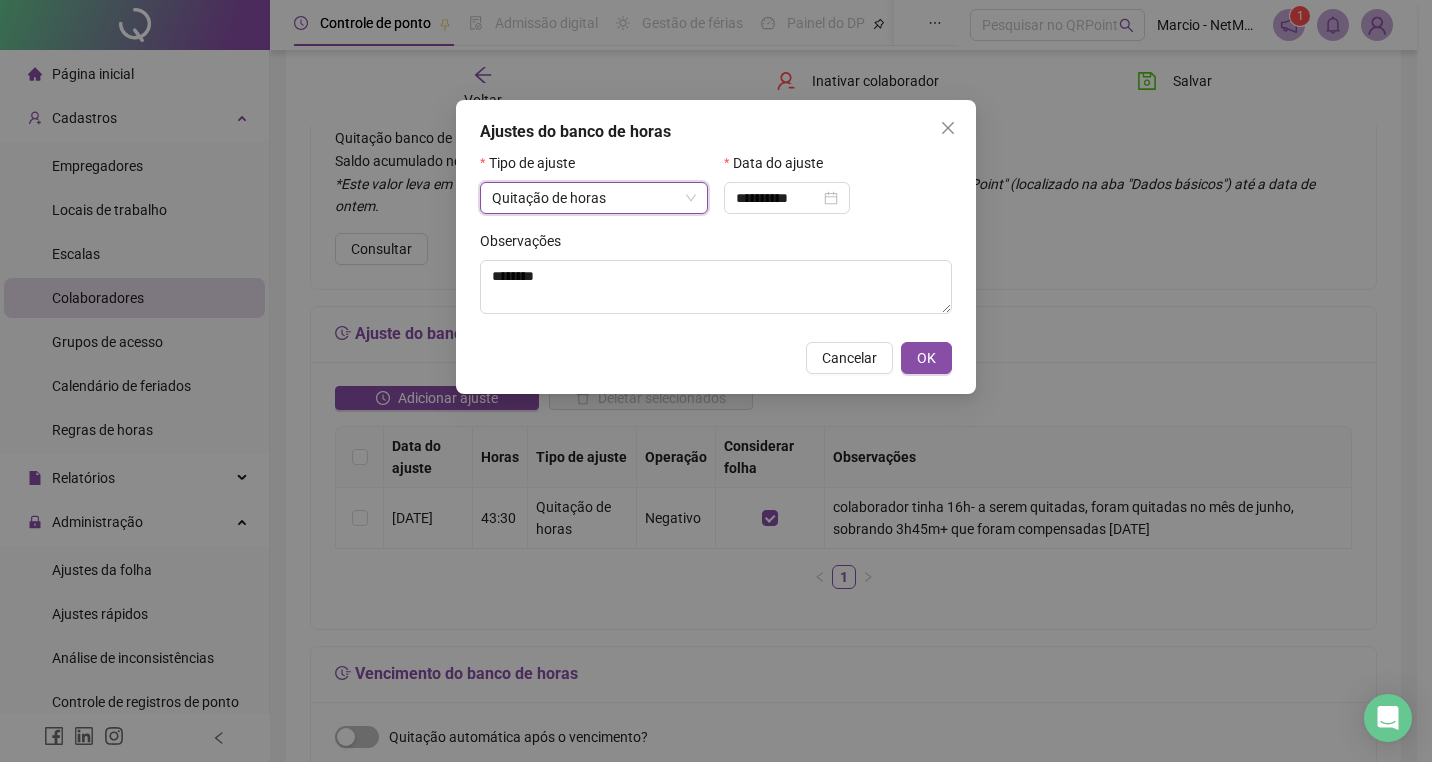 click on "Quitação de horas" at bounding box center [594, 198] 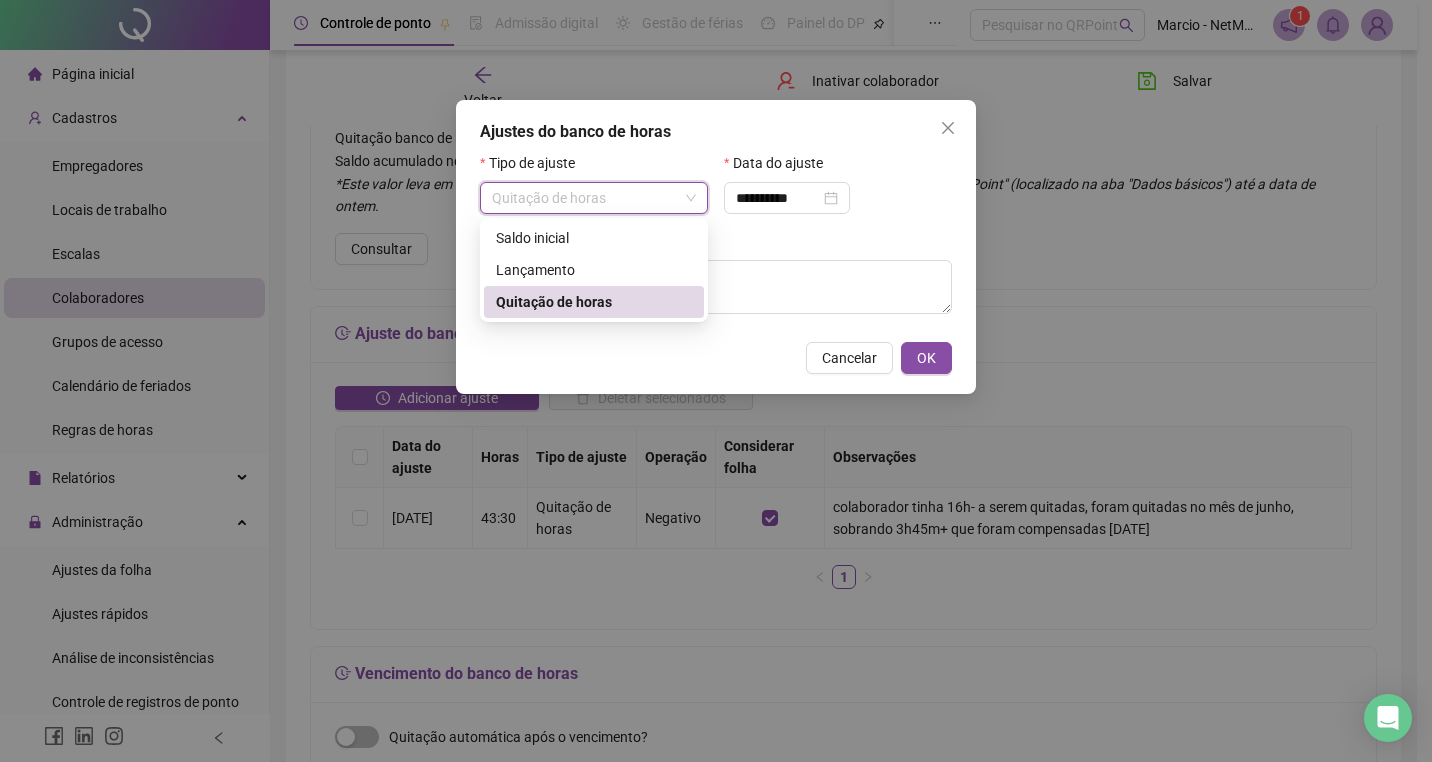 click on "Cancelar OK" at bounding box center (716, 358) 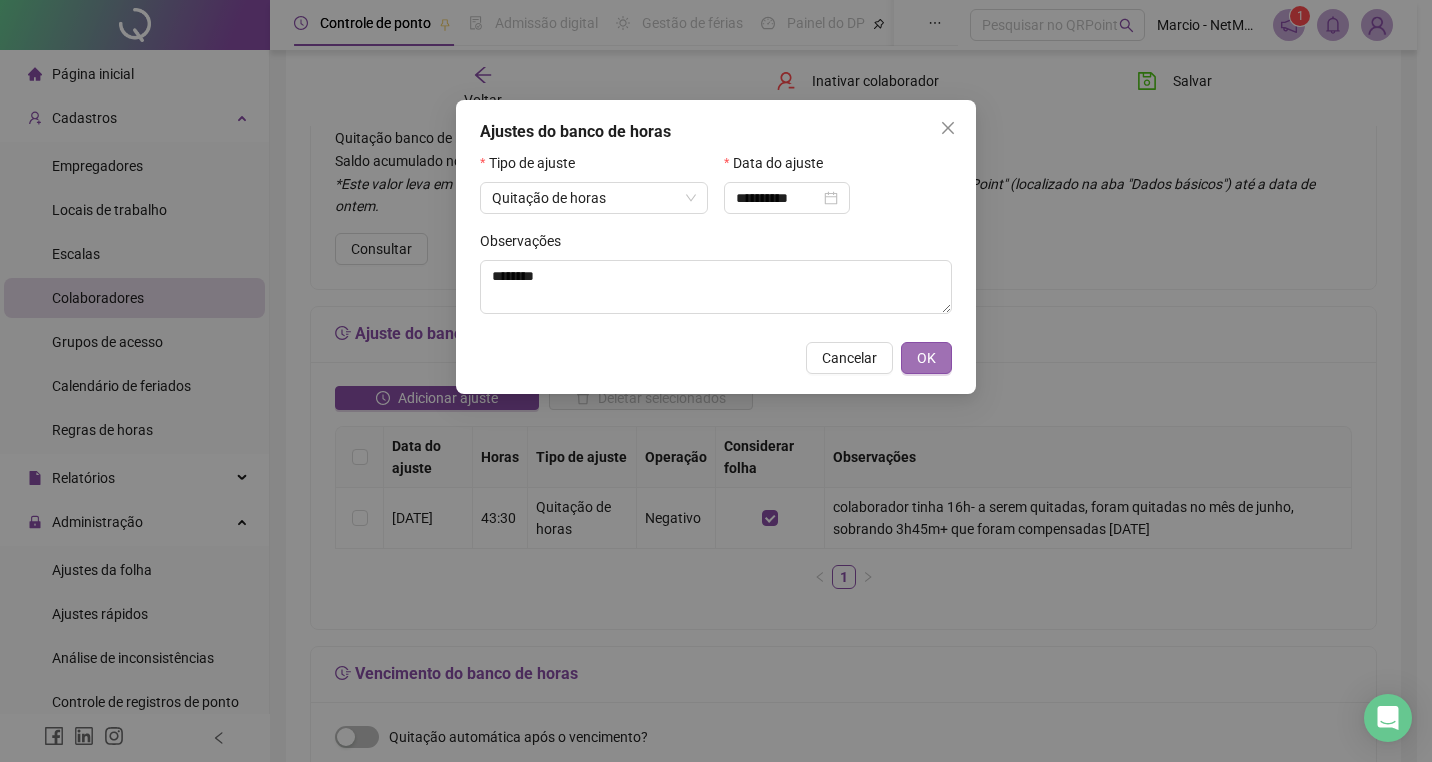 click on "OK" at bounding box center (926, 358) 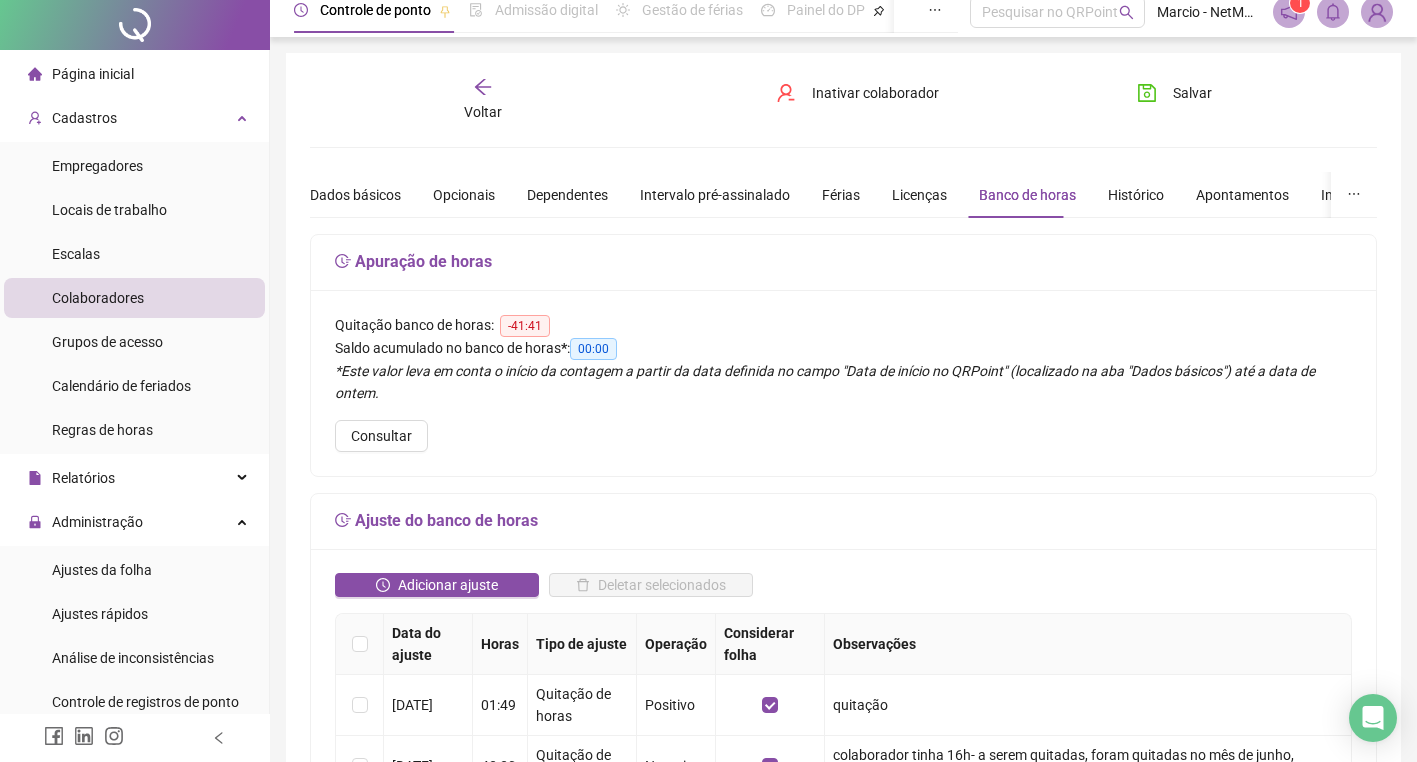 scroll, scrollTop: 0, scrollLeft: 0, axis: both 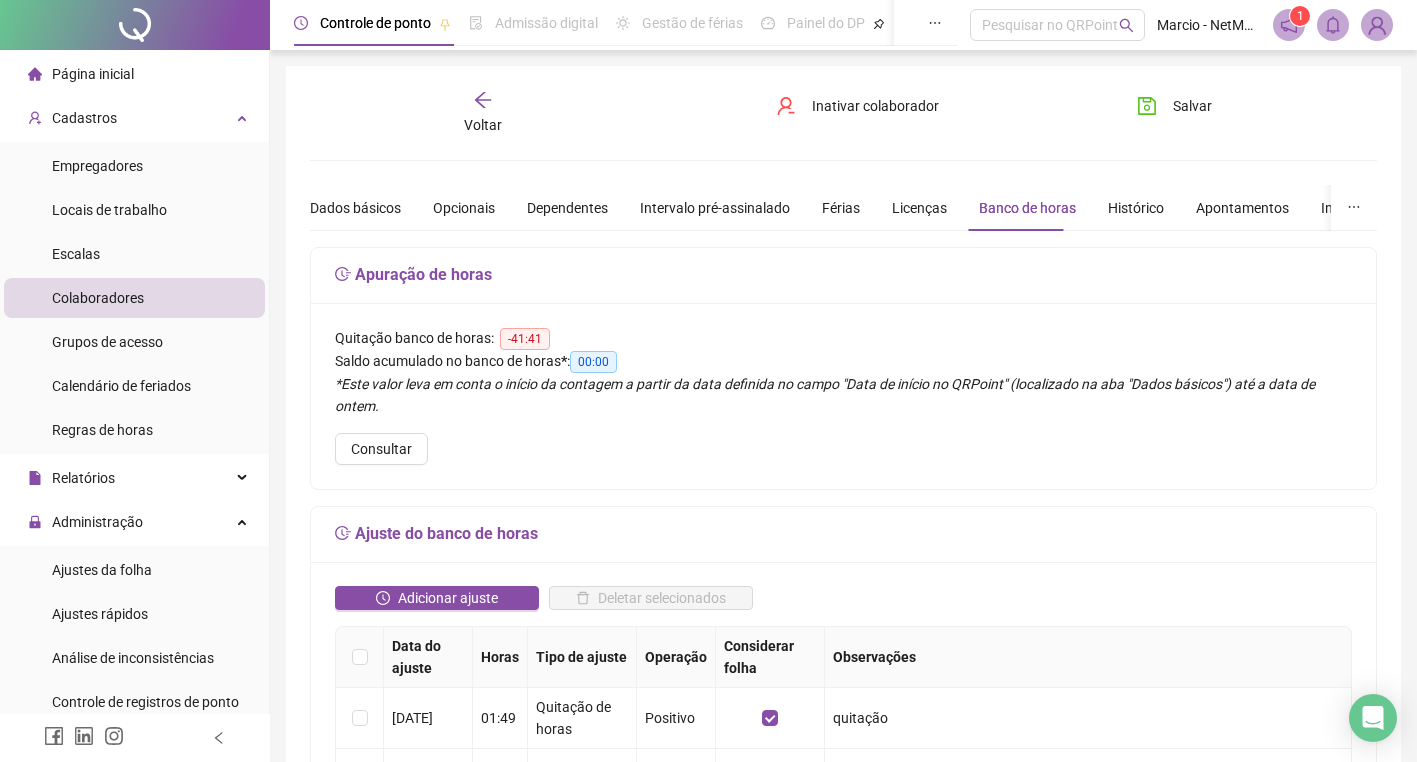 click on "Página inicial" at bounding box center (134, 74) 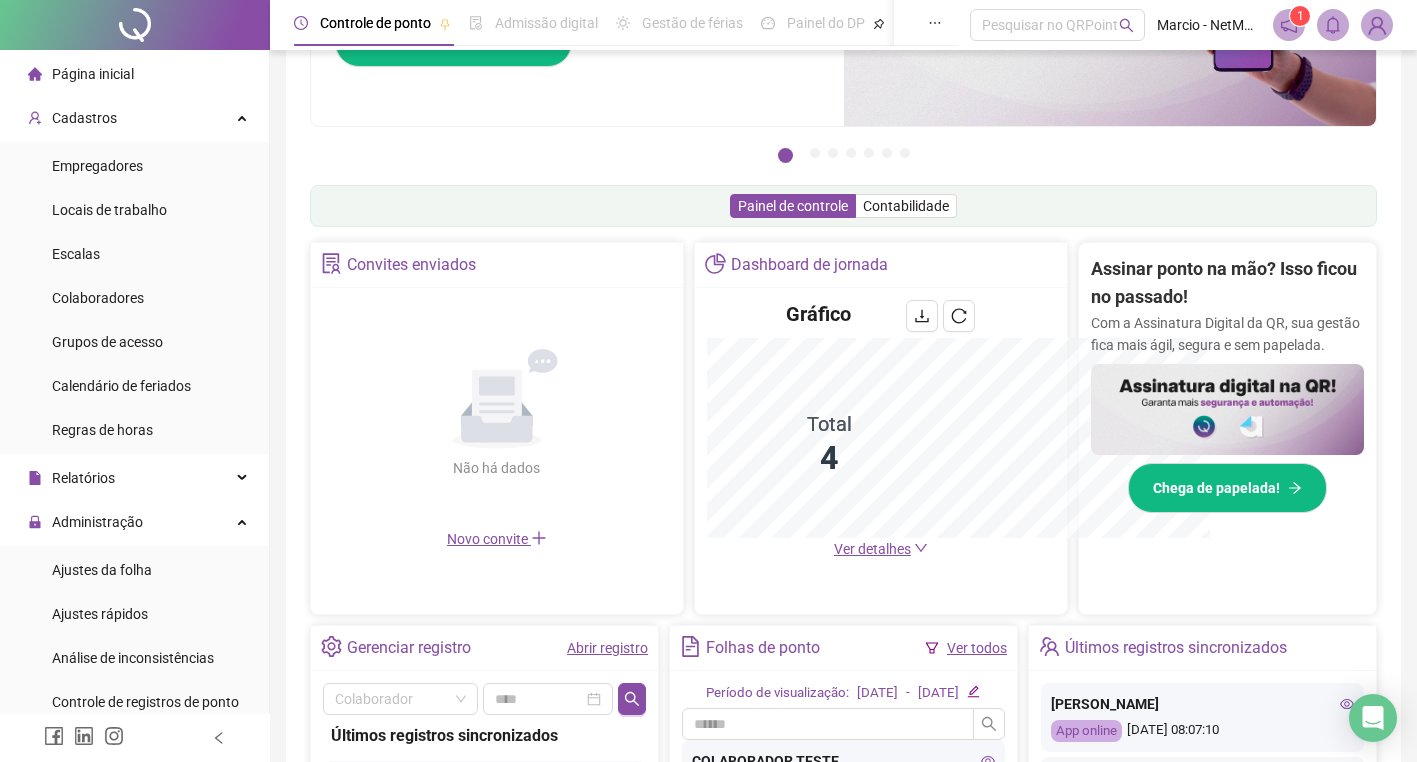scroll, scrollTop: 495, scrollLeft: 0, axis: vertical 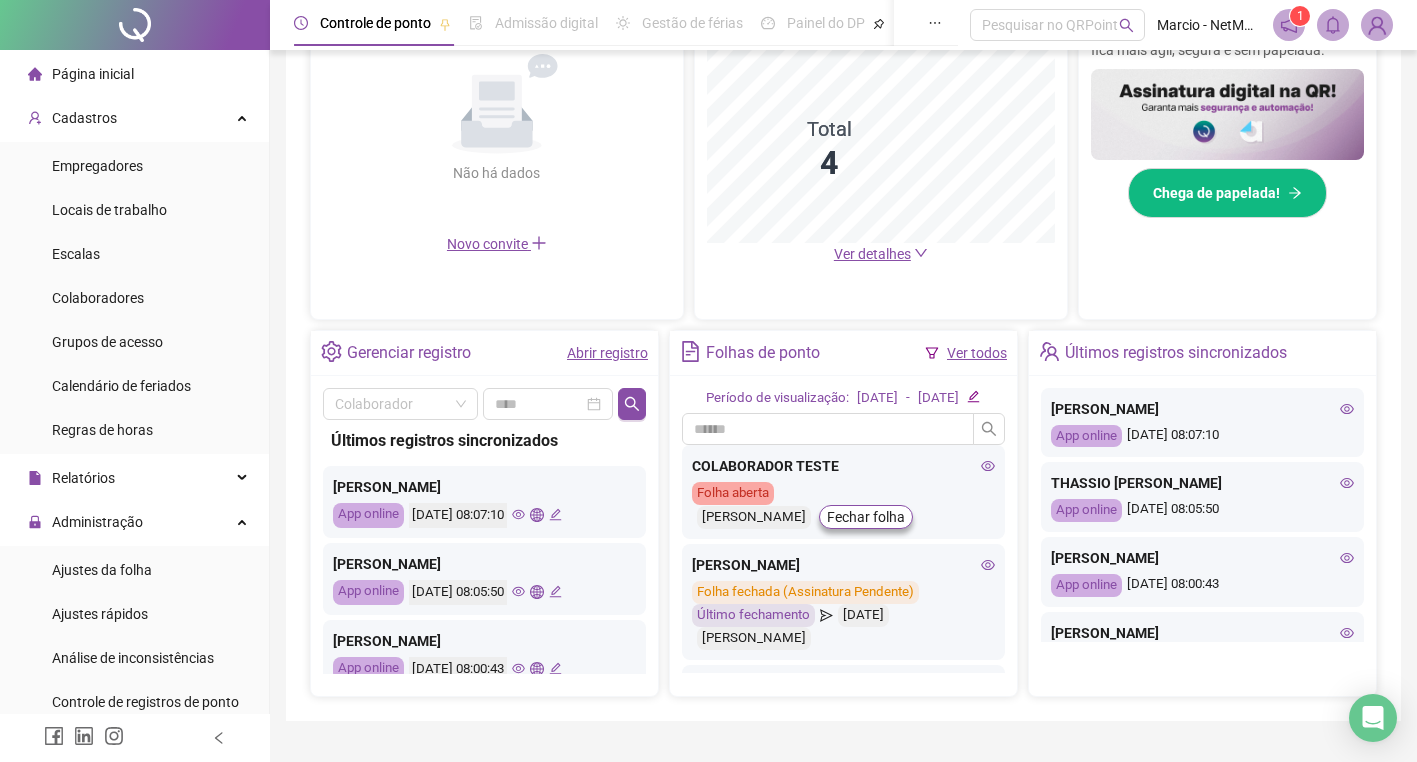 click 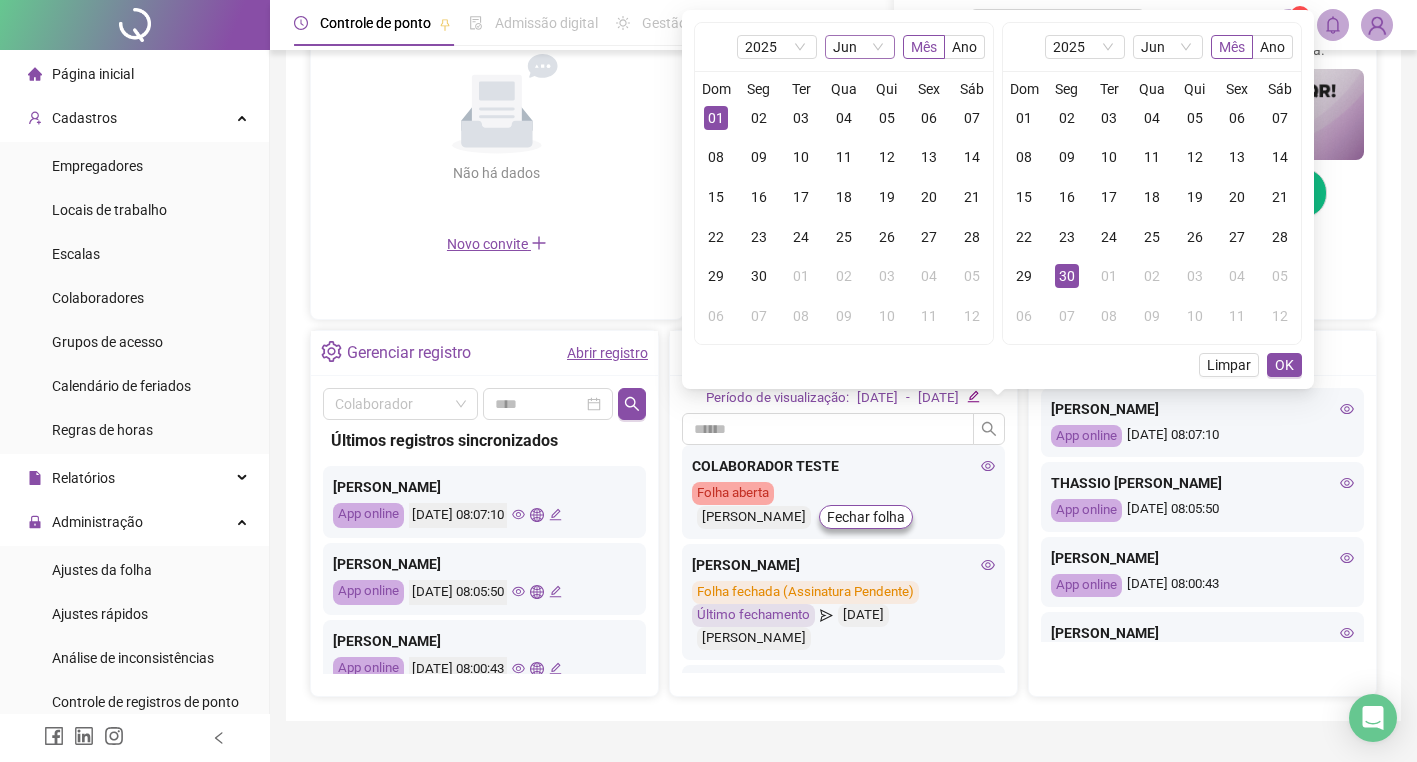 click on "Jun" at bounding box center (860, 47) 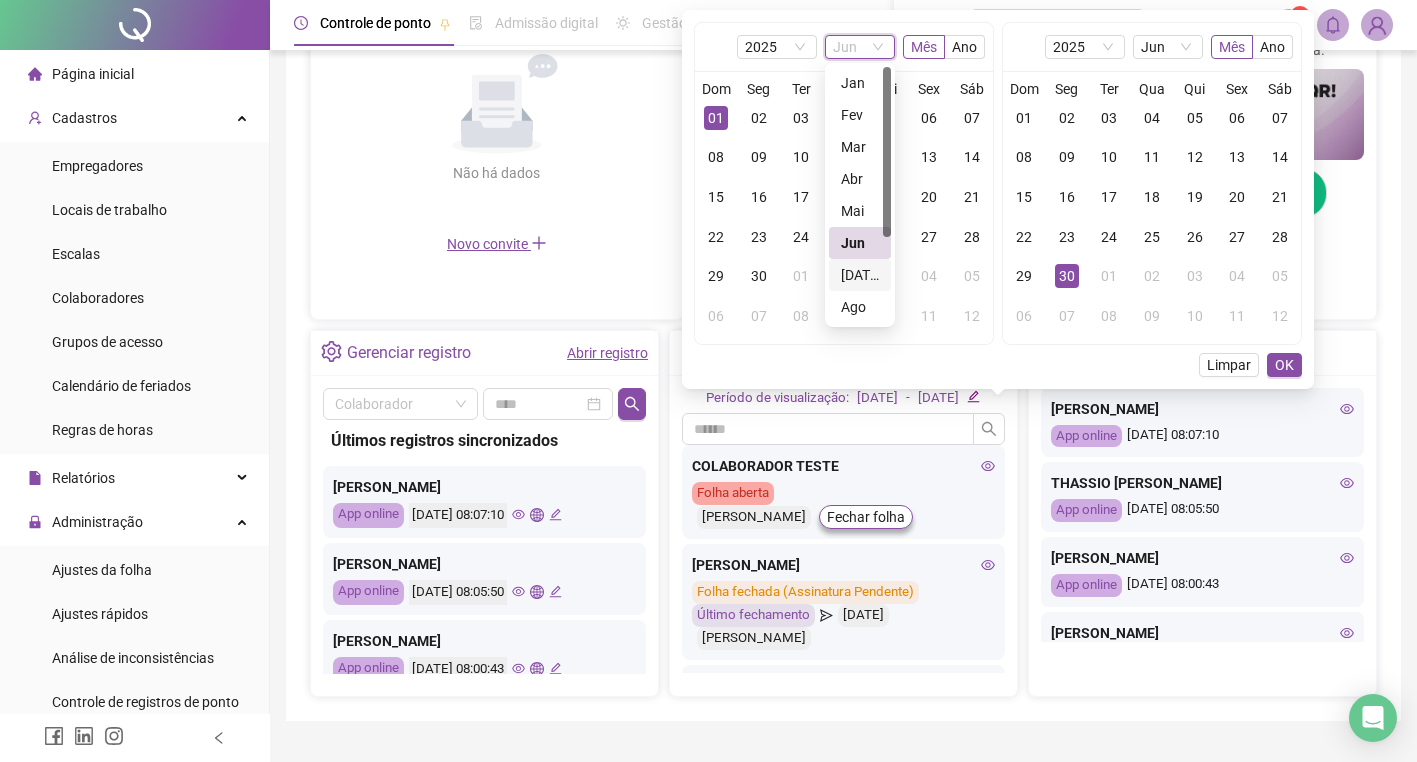 click on "[DATE]" at bounding box center [860, 275] 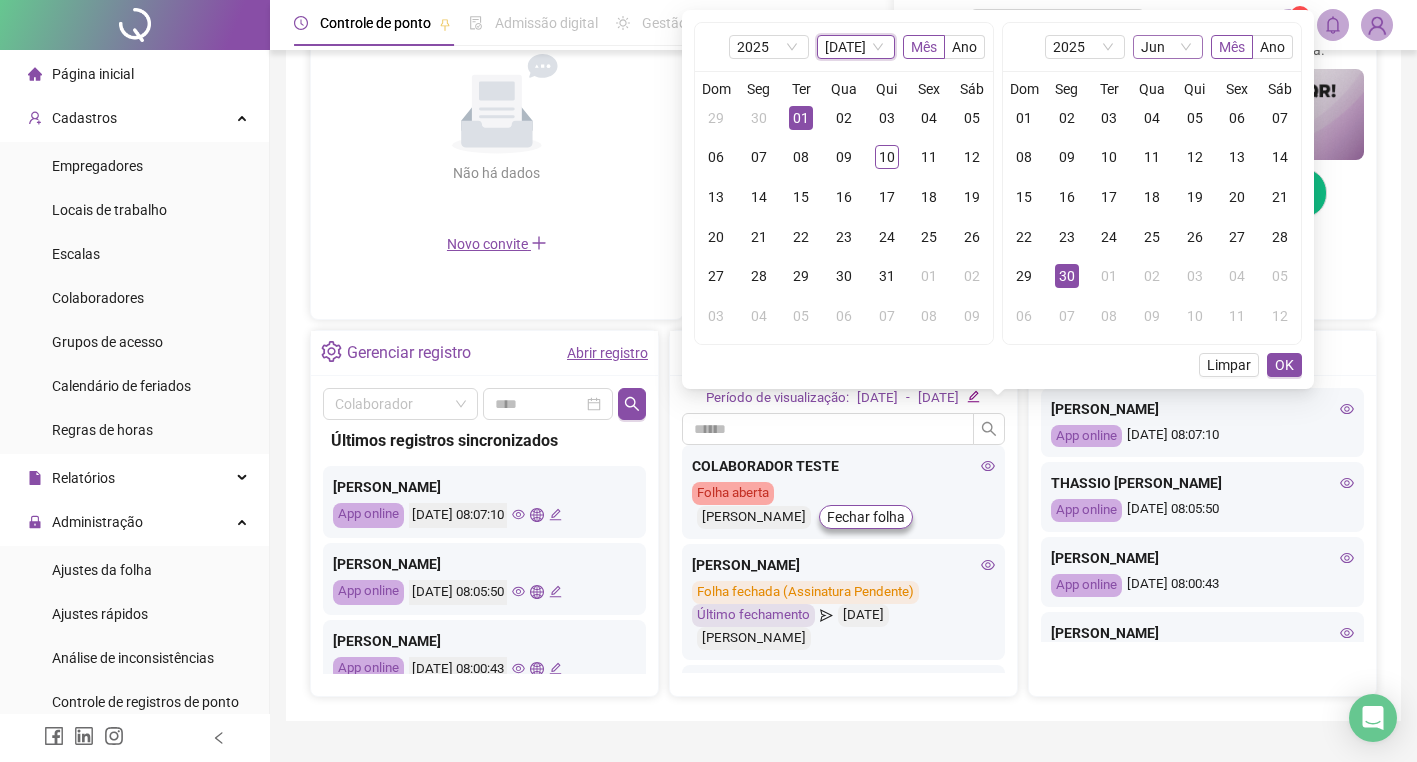 click on "Jun" at bounding box center (1168, 47) 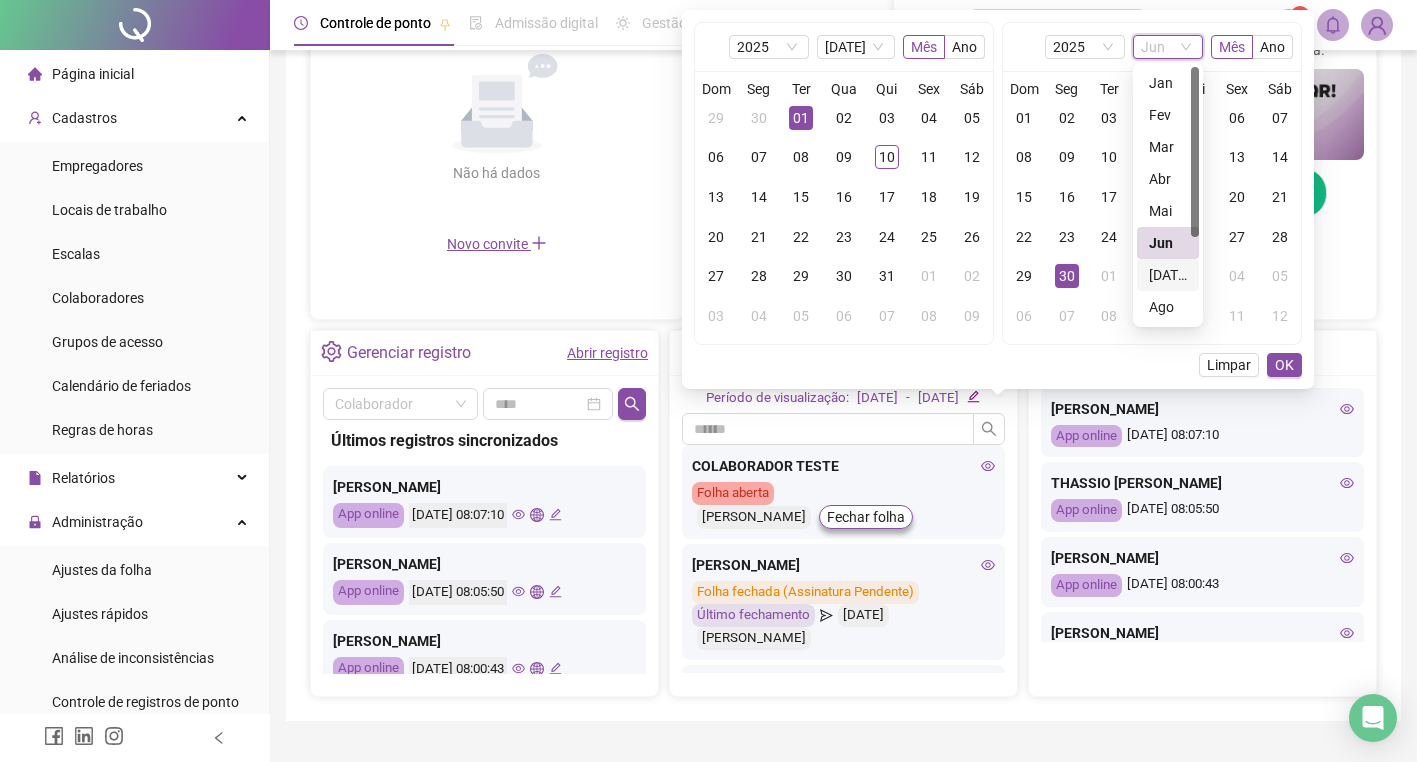 click on "[DATE]" at bounding box center (1168, 275) 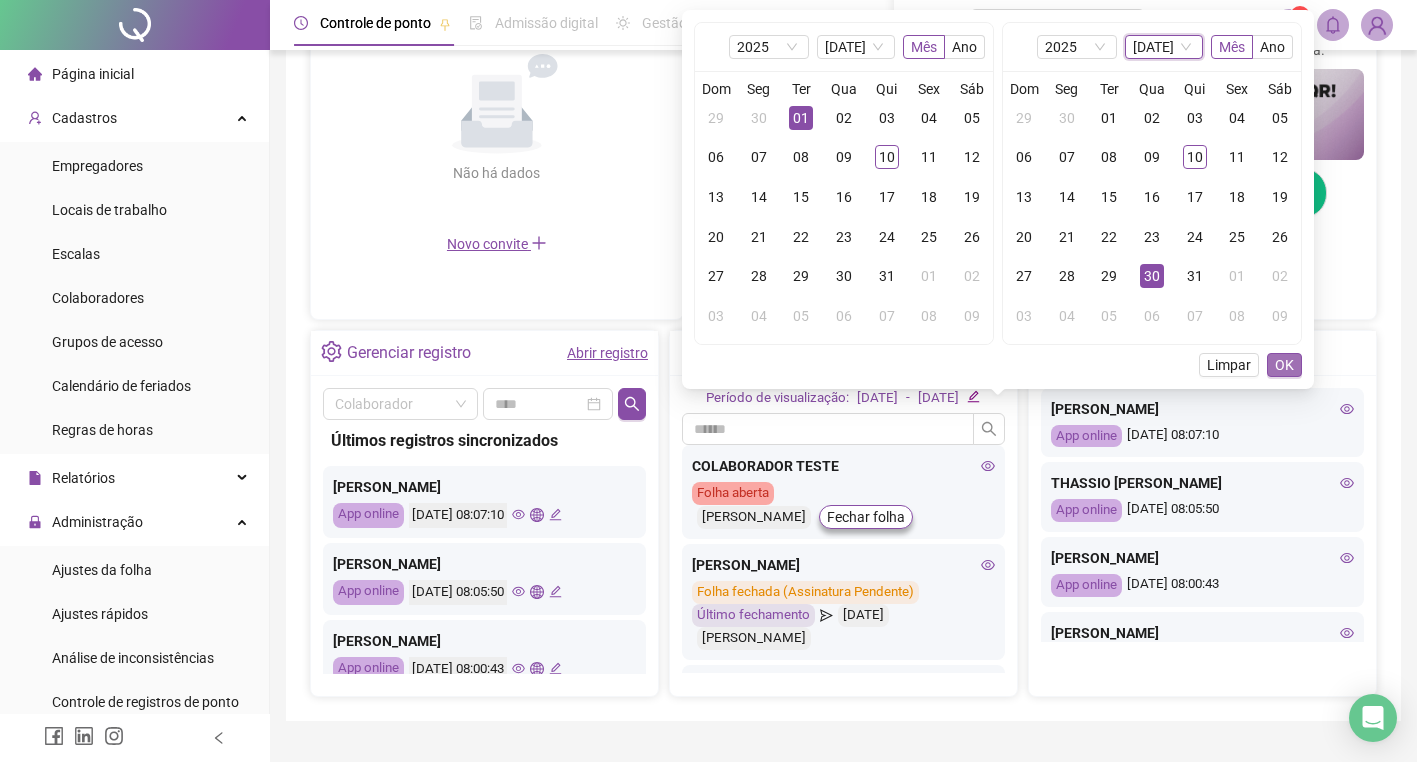 click on "OK" at bounding box center (1284, 365) 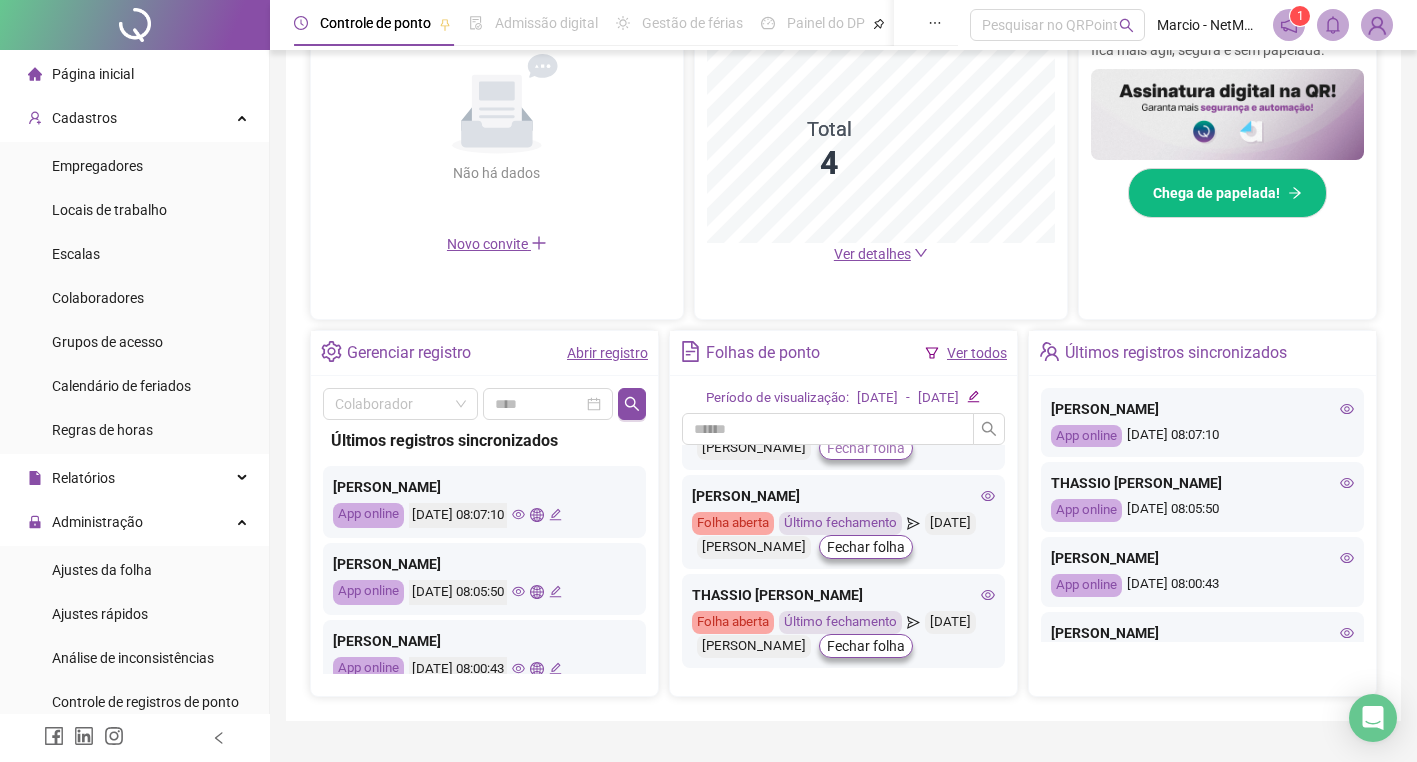 scroll, scrollTop: 316, scrollLeft: 0, axis: vertical 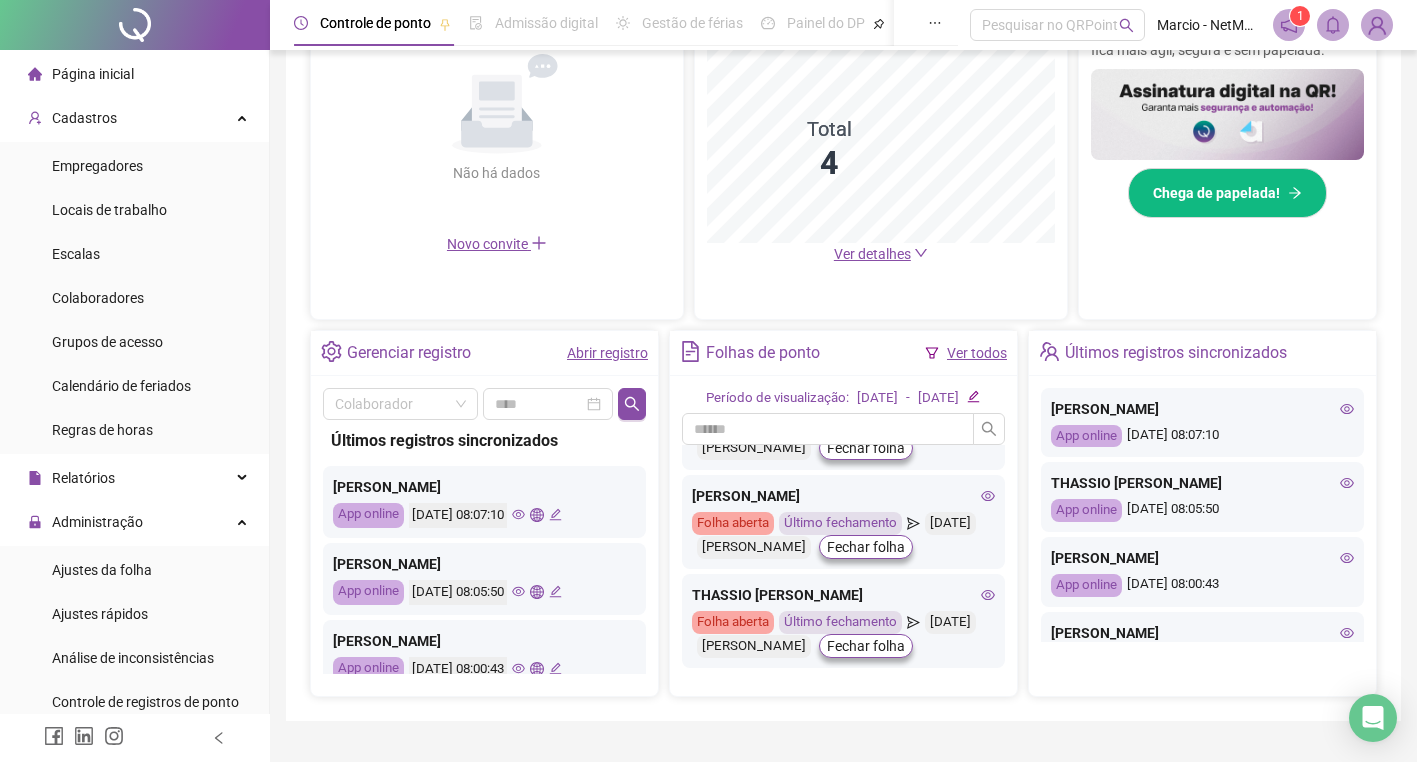 click 